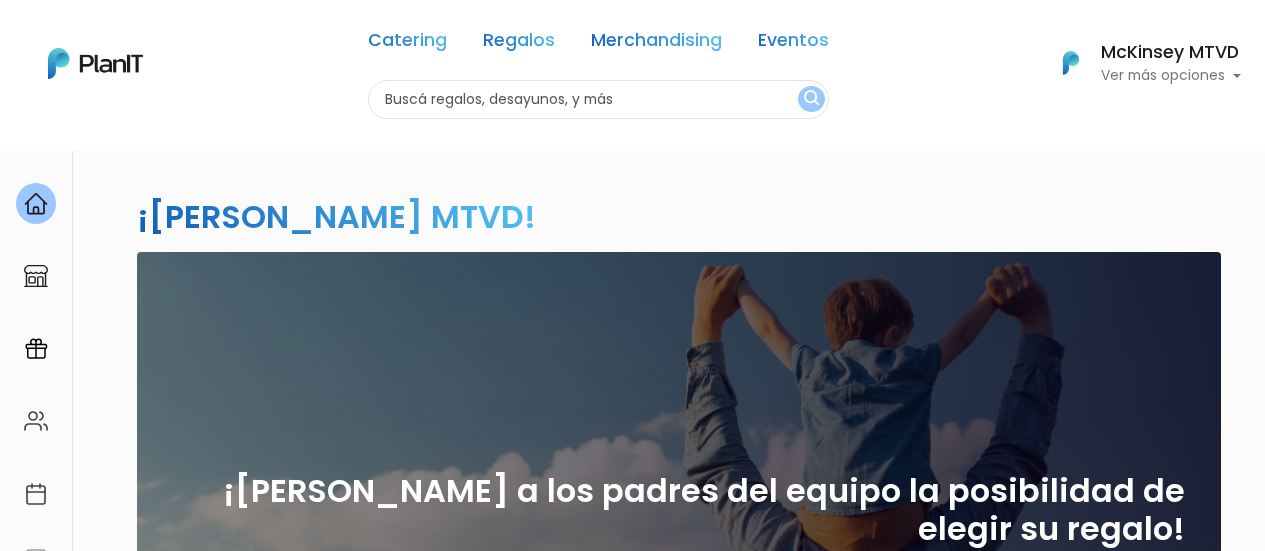 scroll, scrollTop: 0, scrollLeft: 0, axis: both 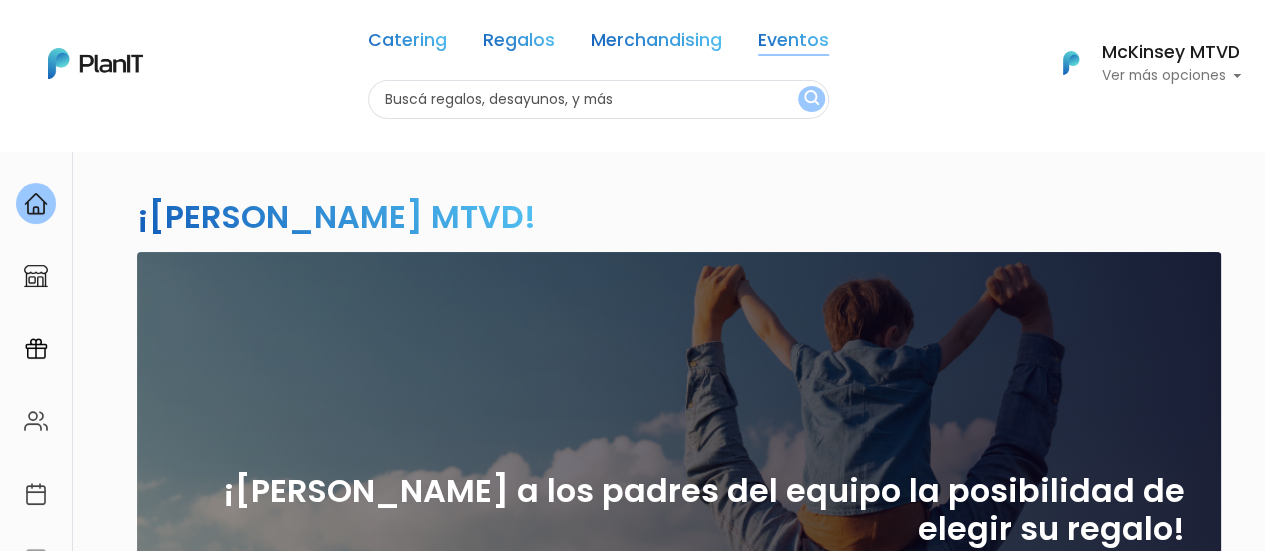 click on "Eventos" at bounding box center [793, 44] 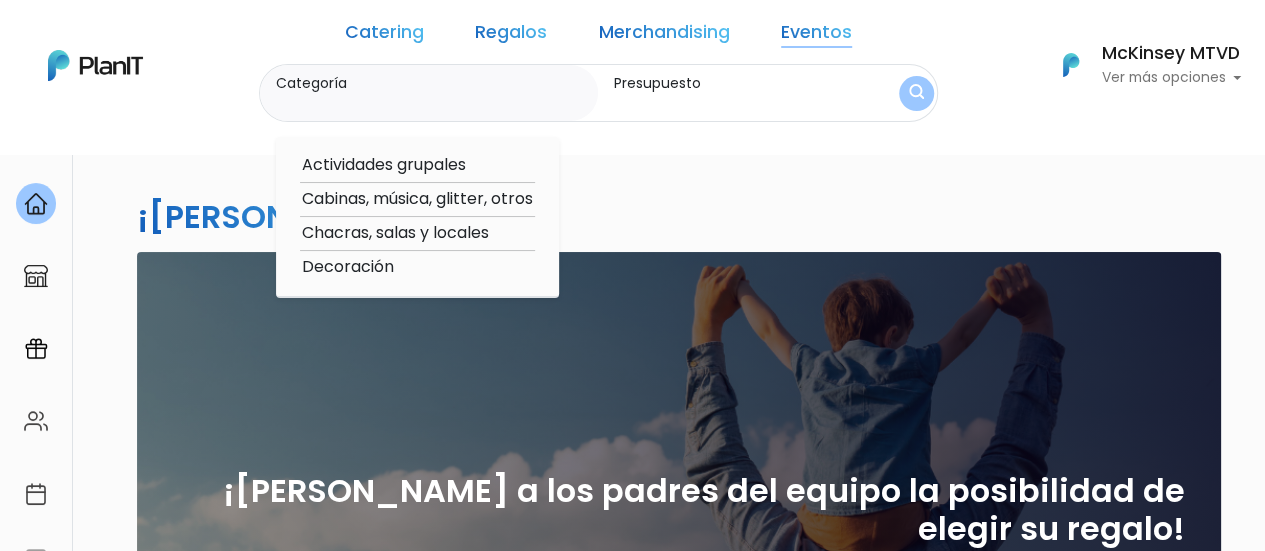 click on "Eventos" at bounding box center (816, 36) 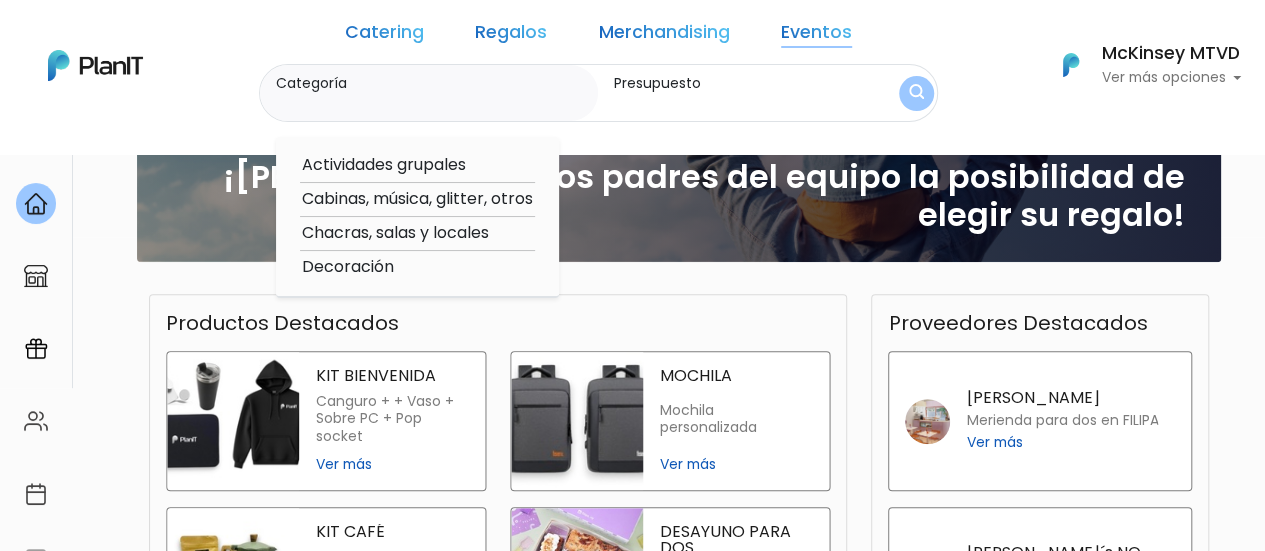scroll, scrollTop: 318, scrollLeft: 0, axis: vertical 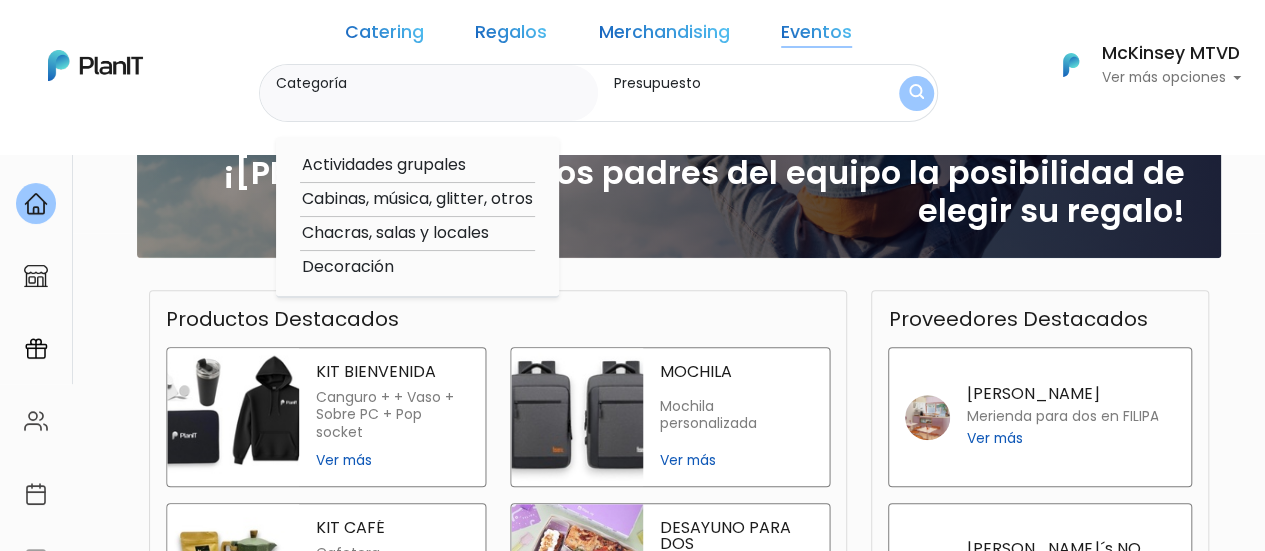 click on "Actividades grupales" at bounding box center (417, 165) 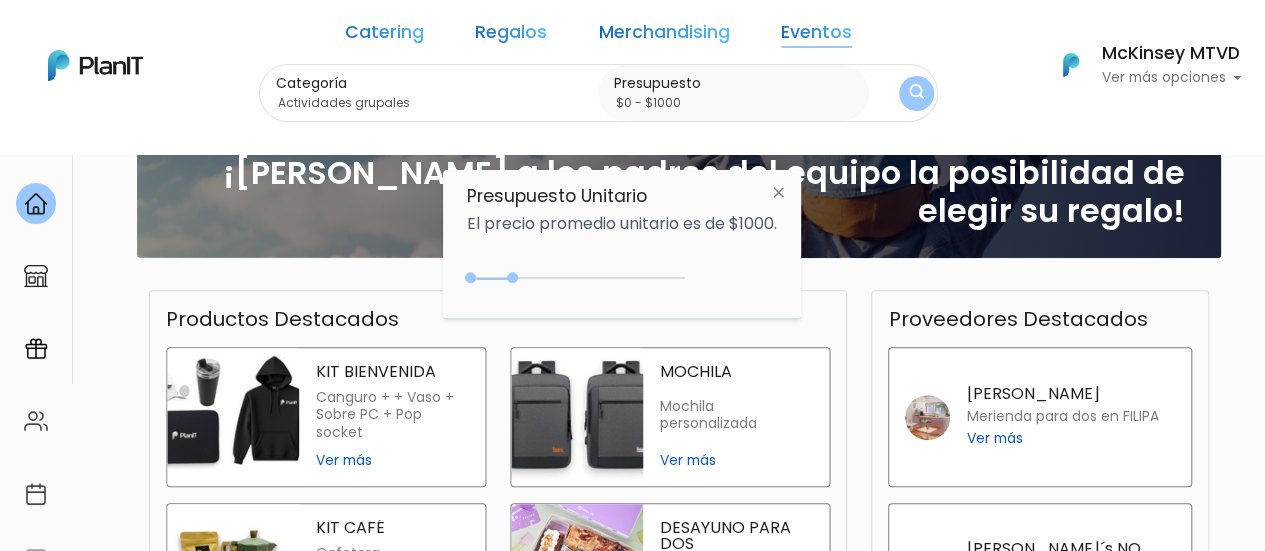click on "Actividades grupales" at bounding box center (433, 103) 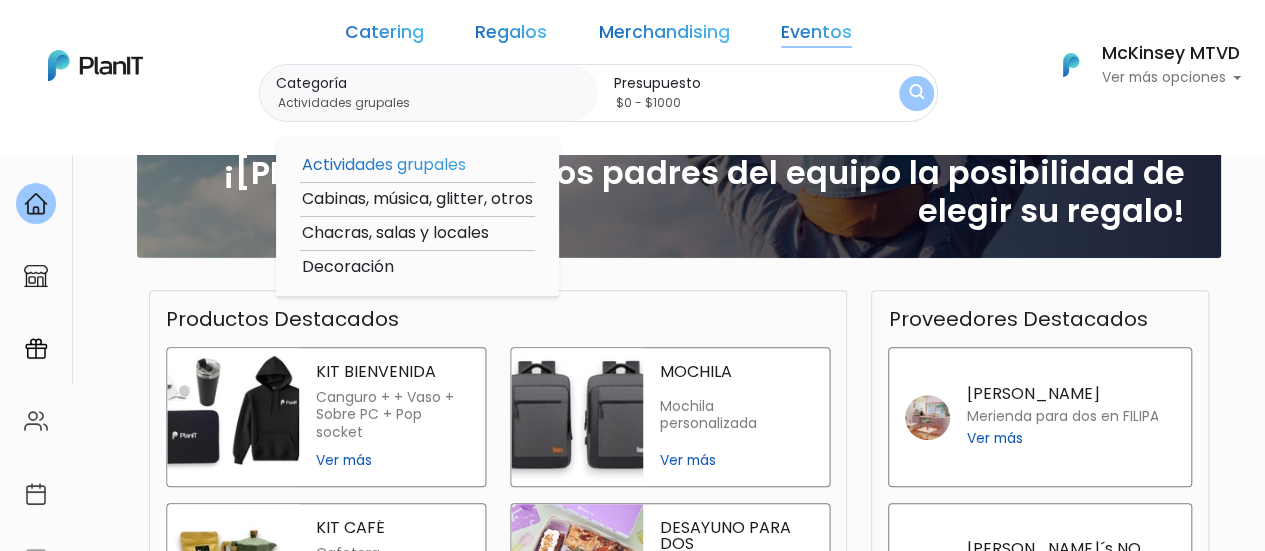 drag, startPoint x: 477, startPoint y: 100, endPoint x: 0, endPoint y: 95, distance: 477.0262 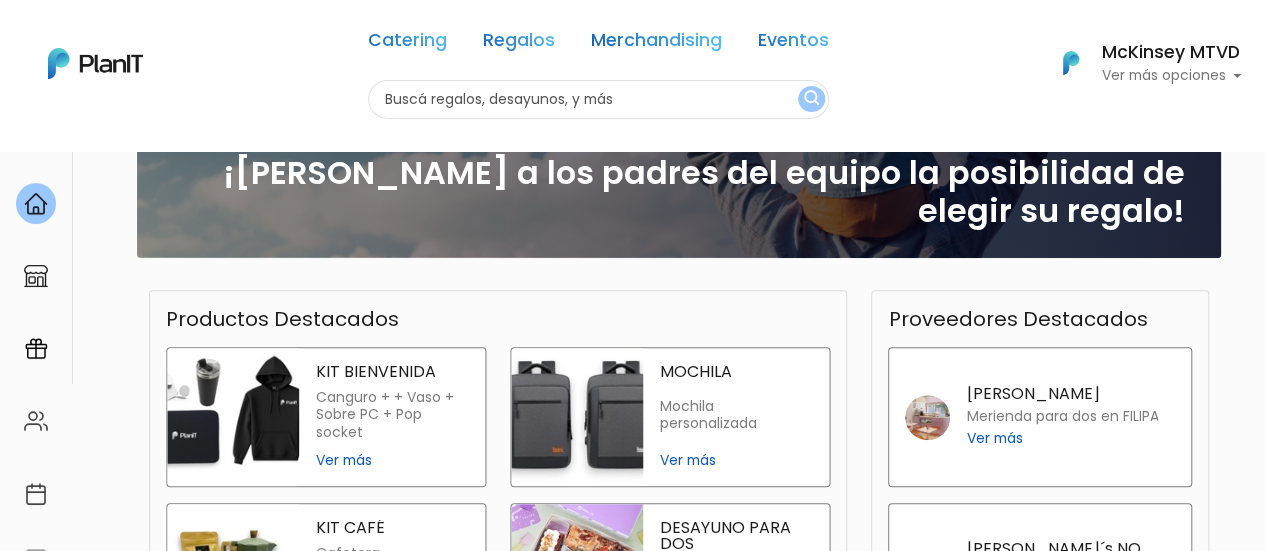 click on "Eventos" at bounding box center (793, 44) 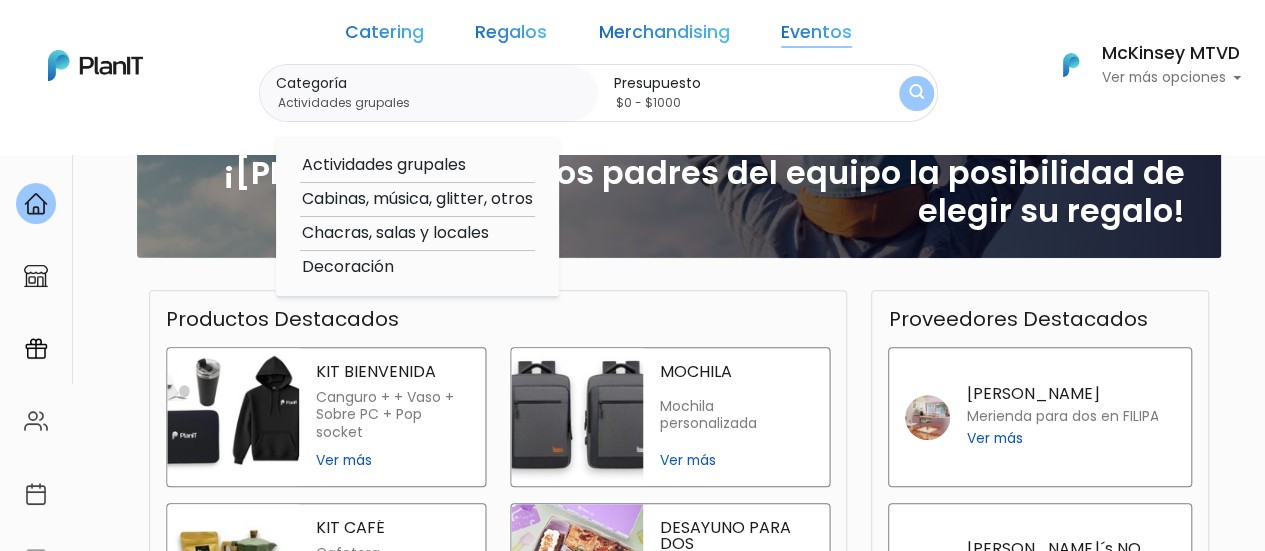 click on "Actividades grupales" at bounding box center [417, 165] 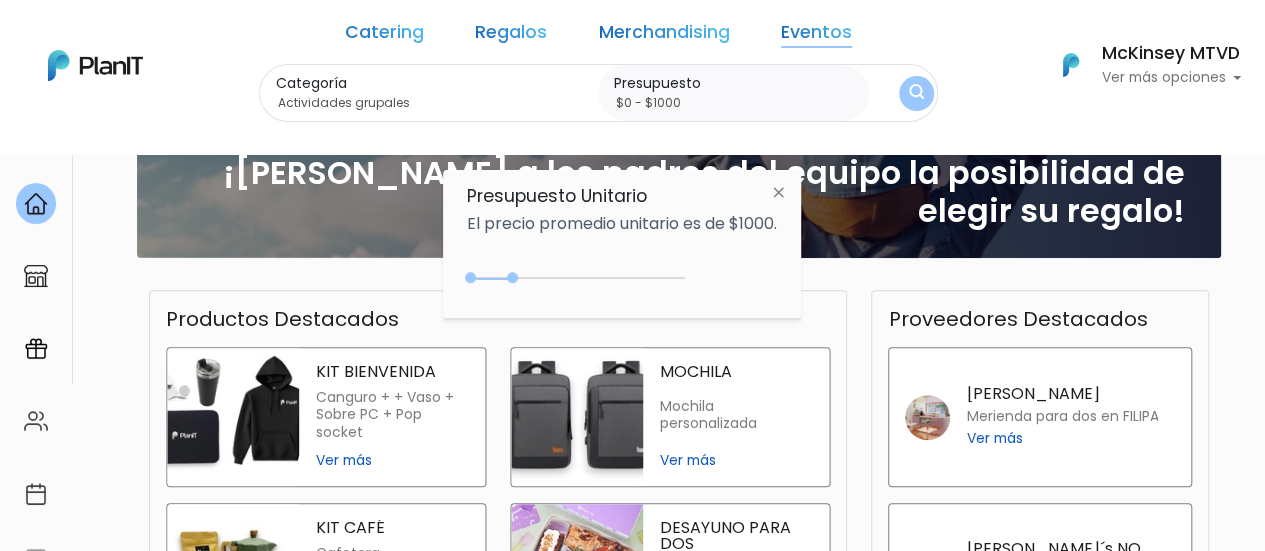 click at bounding box center [916, 93] 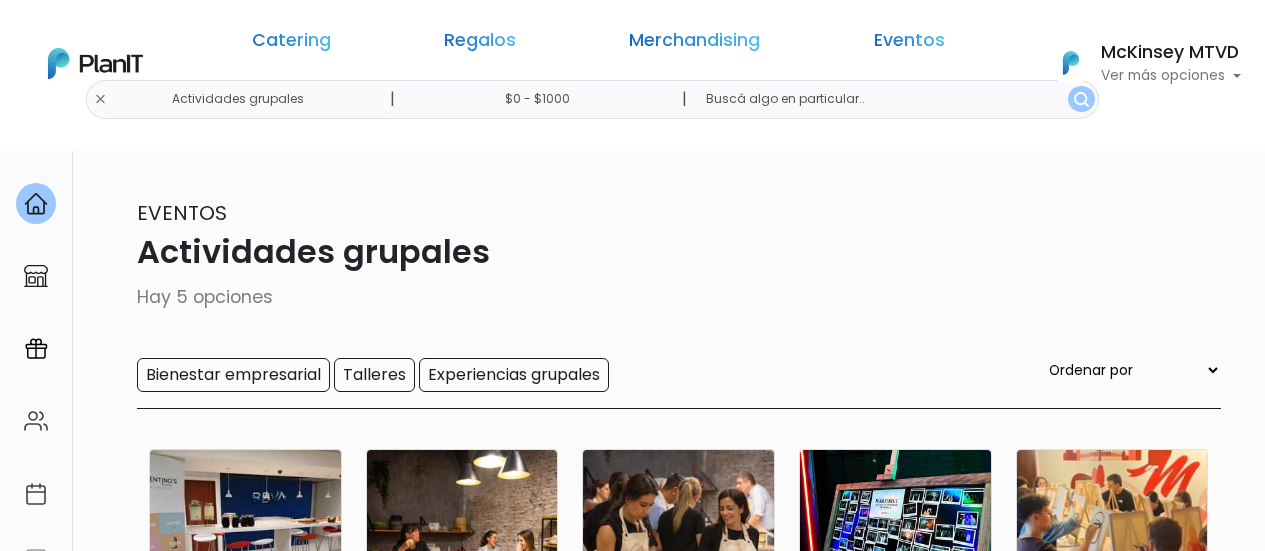 scroll, scrollTop: 0, scrollLeft: 0, axis: both 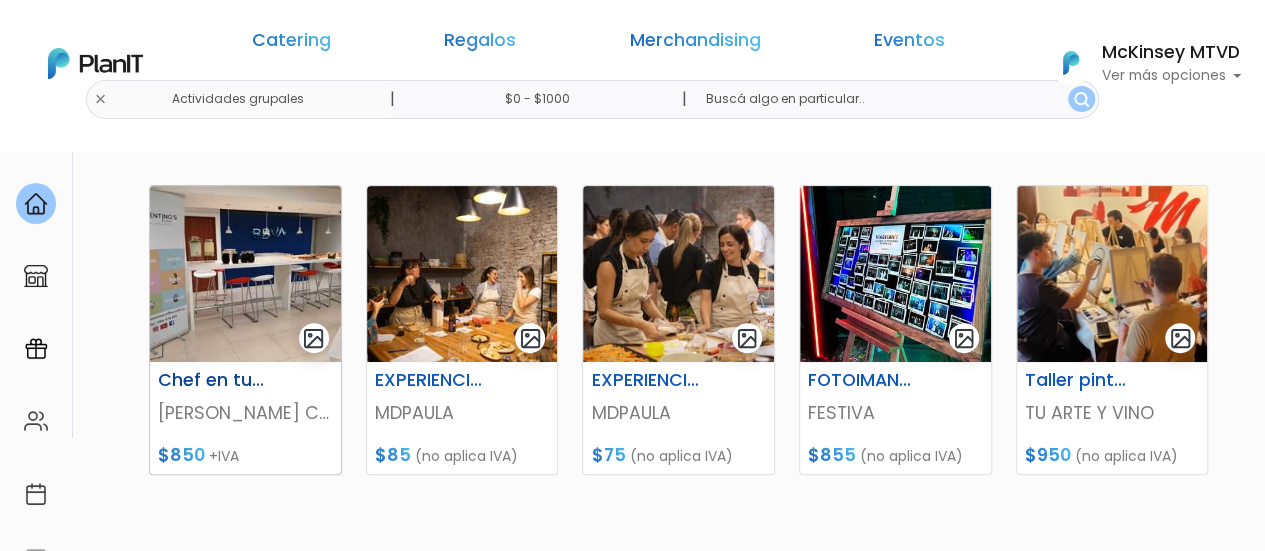 click at bounding box center [245, 274] 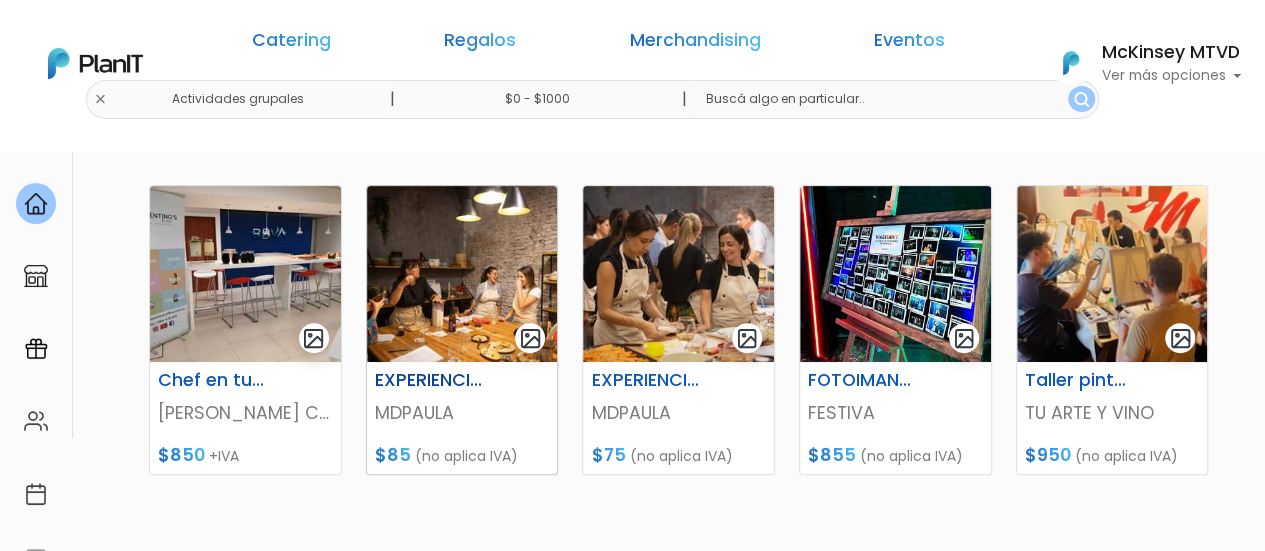 click at bounding box center [462, 274] 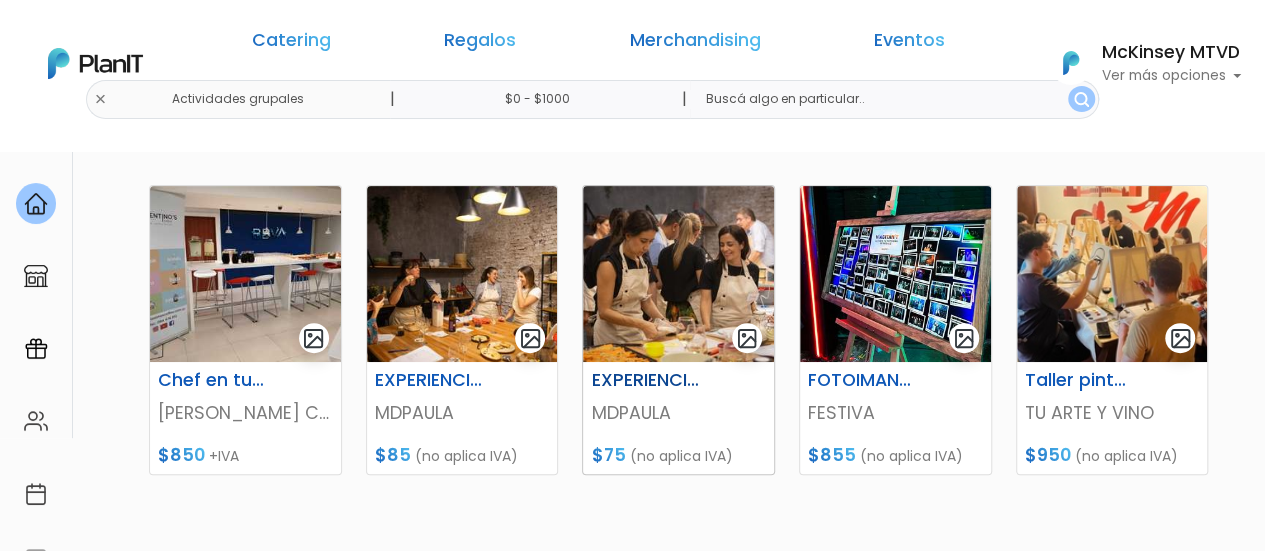 click at bounding box center (678, 274) 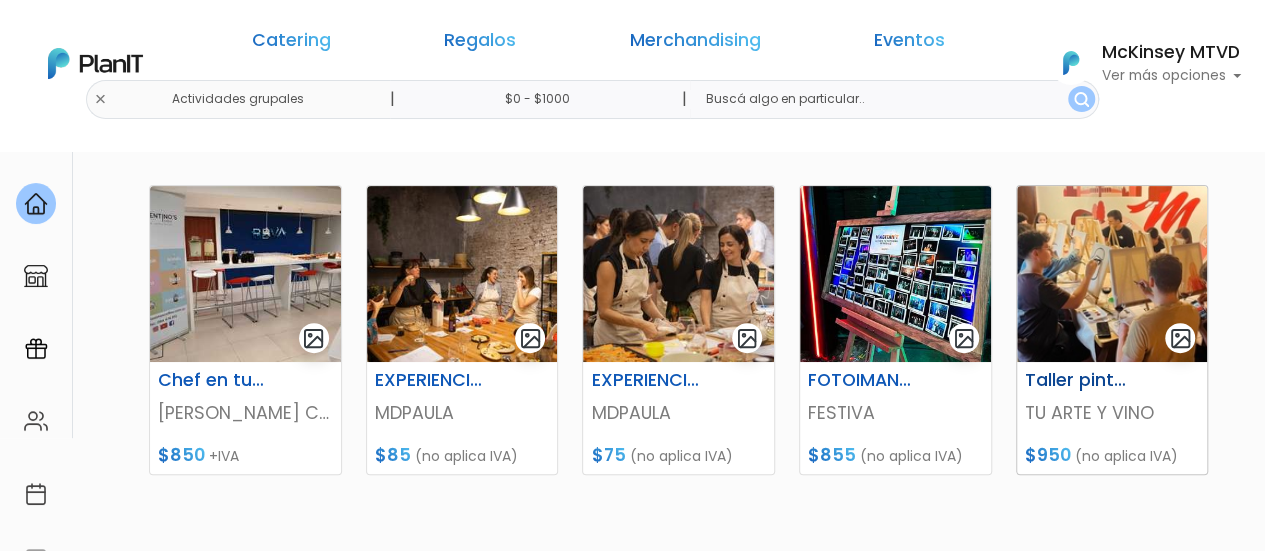 click at bounding box center (1112, 274) 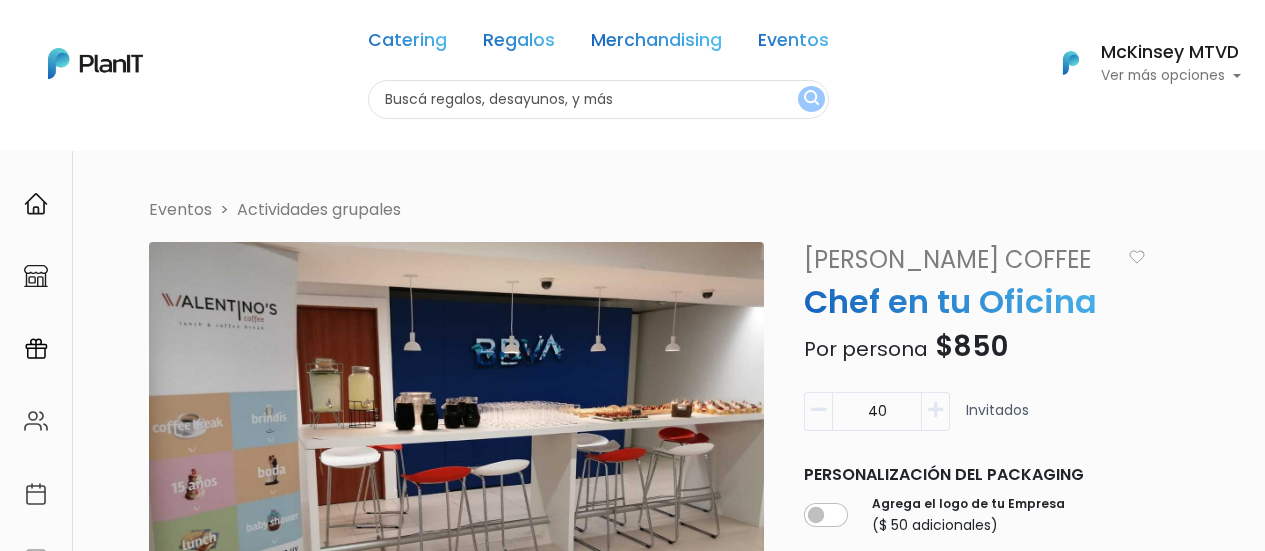 scroll, scrollTop: 0, scrollLeft: 0, axis: both 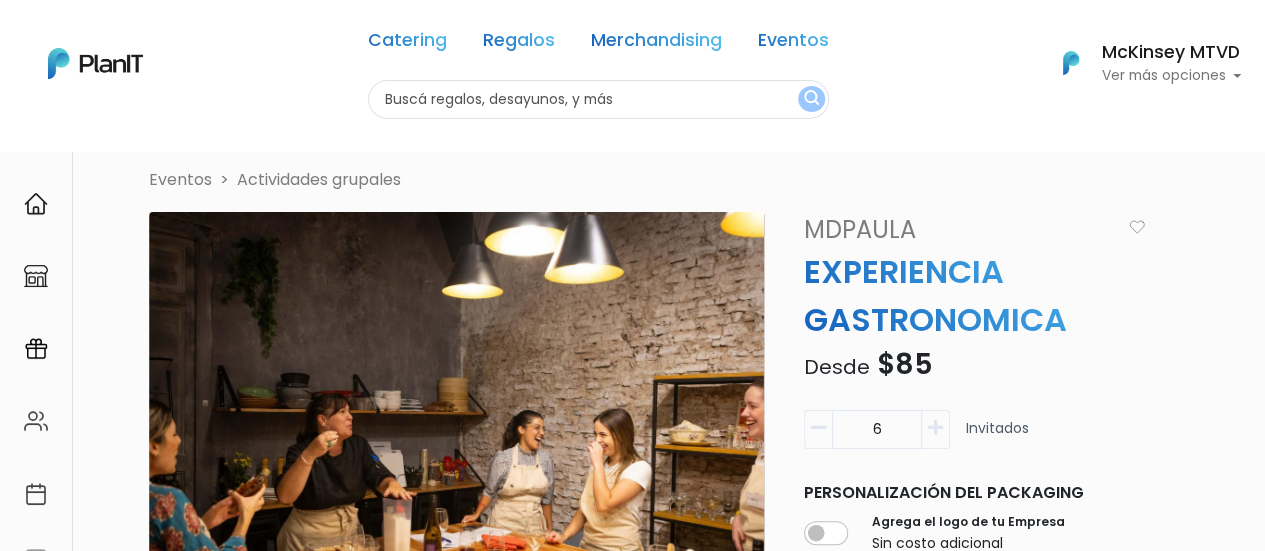 click on "Catering
Regalos
Merchandising
Eventos
Catering
Regalos
Merchandising
Eventos
Categoría
Presupuesto
Presupuesto Unitario
El precio promedio unitario es de $1000.
0 : 1000 0 1000 0,1000
Mis Compras
Mi Lista
FAQs
Editar Información
Cerrar Sesión
McKinsey MTVD
FAQs" at bounding box center (632, 245) 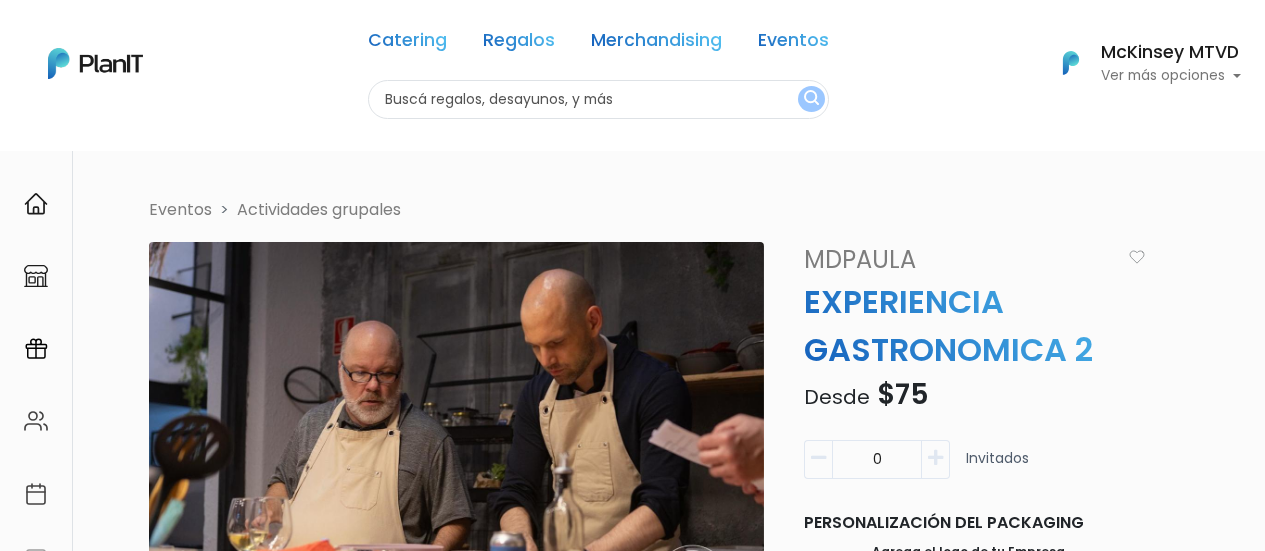 scroll, scrollTop: 0, scrollLeft: 0, axis: both 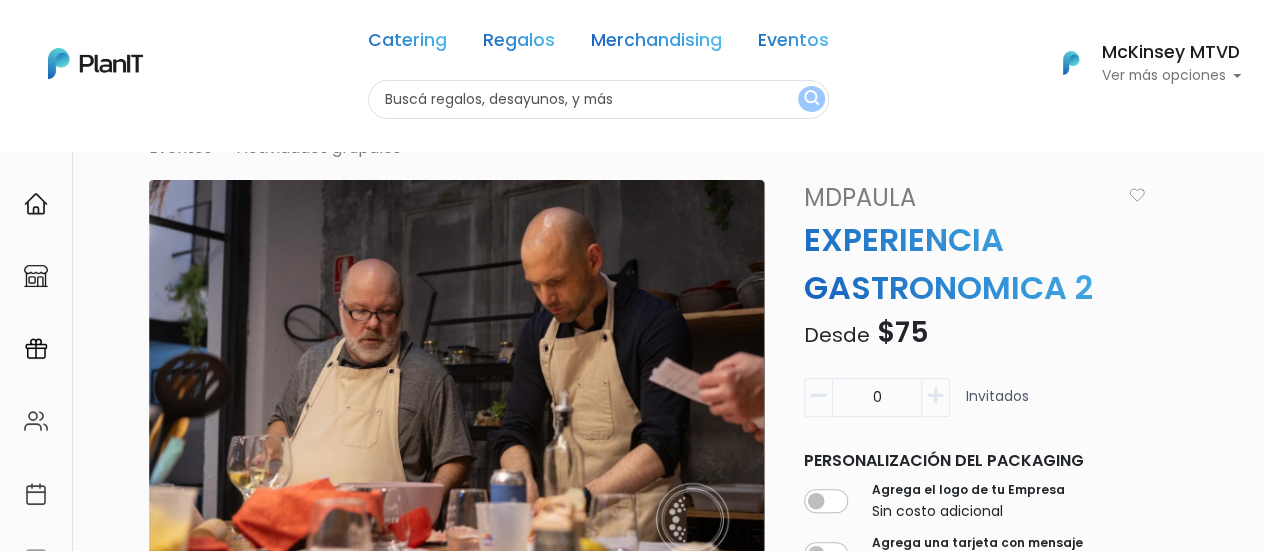 click on "MDPAULA" at bounding box center [959, 198] 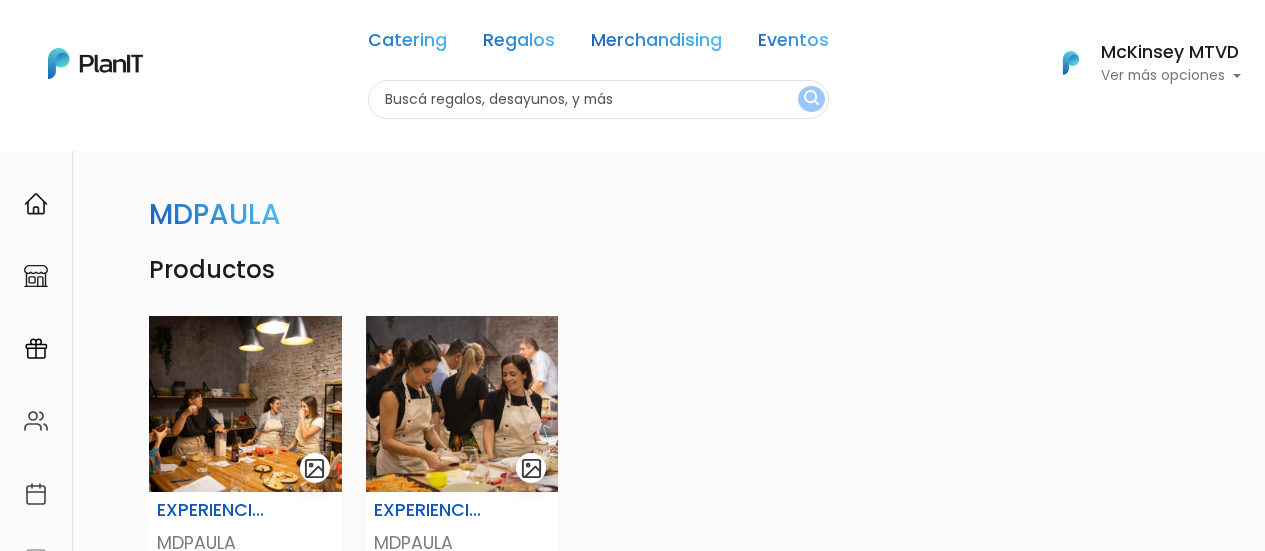 scroll, scrollTop: 0, scrollLeft: 0, axis: both 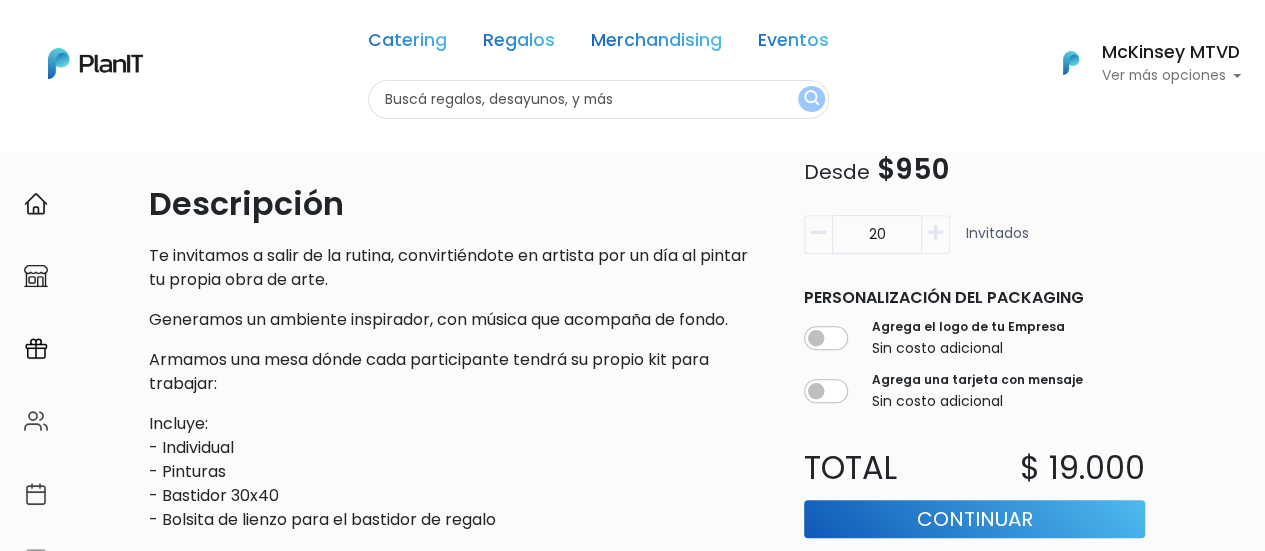 click at bounding box center (935, 233) 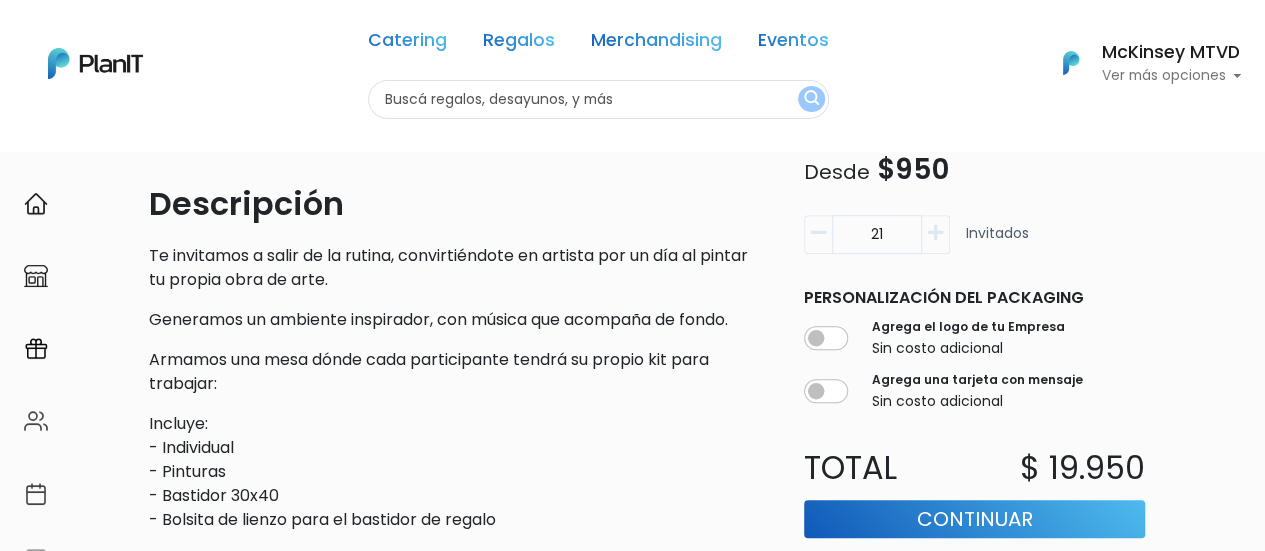 click at bounding box center (935, 233) 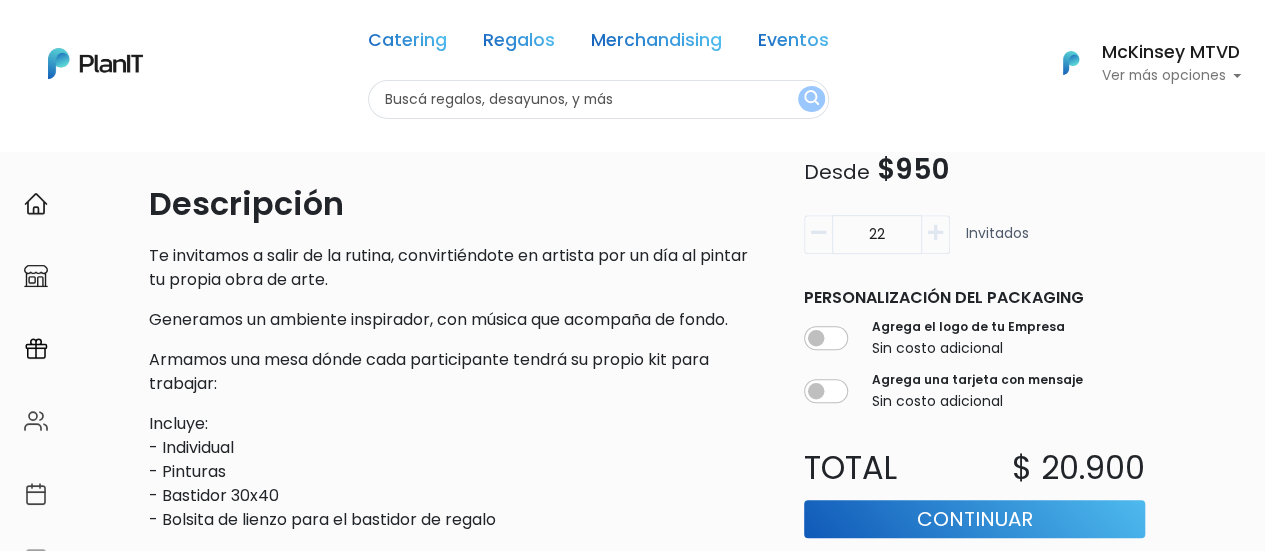 click at bounding box center (935, 233) 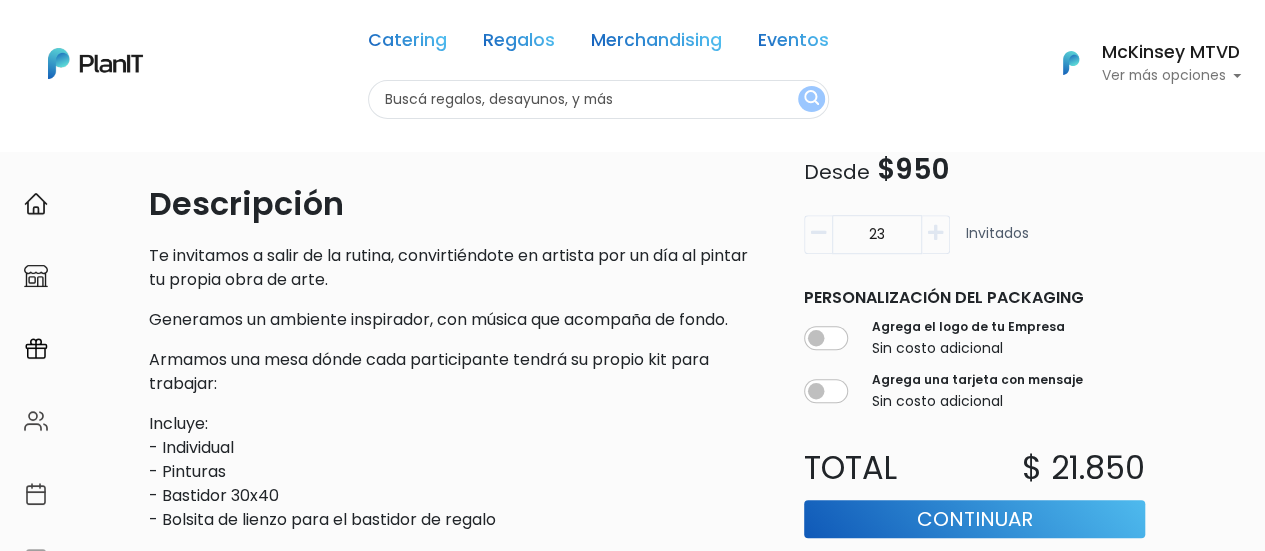 click at bounding box center (935, 233) 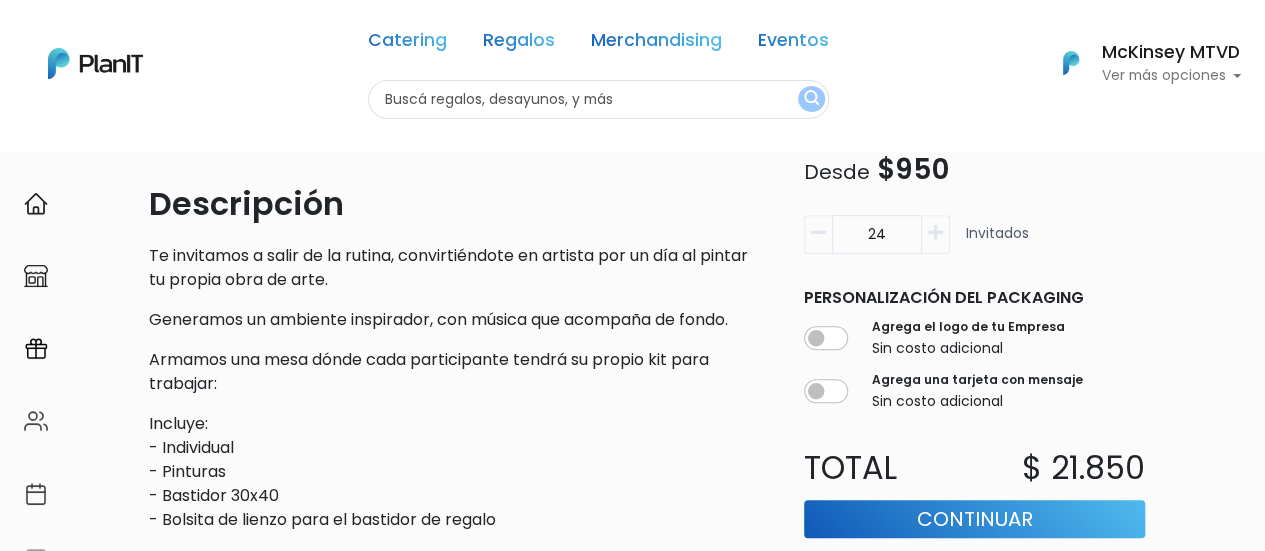 click at bounding box center [935, 233] 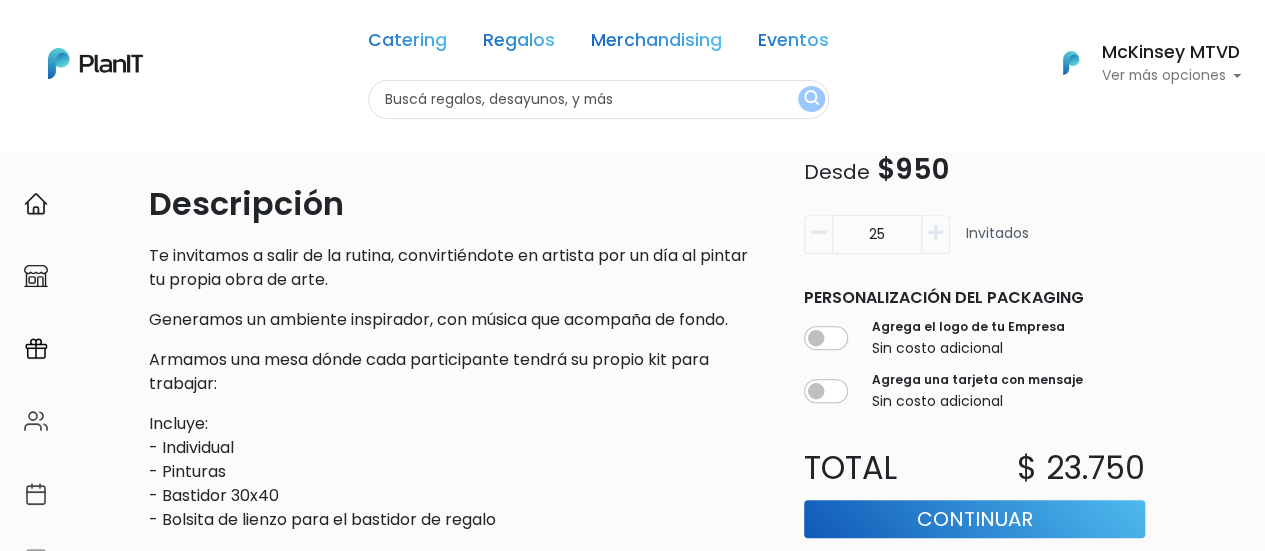 click at bounding box center (935, 233) 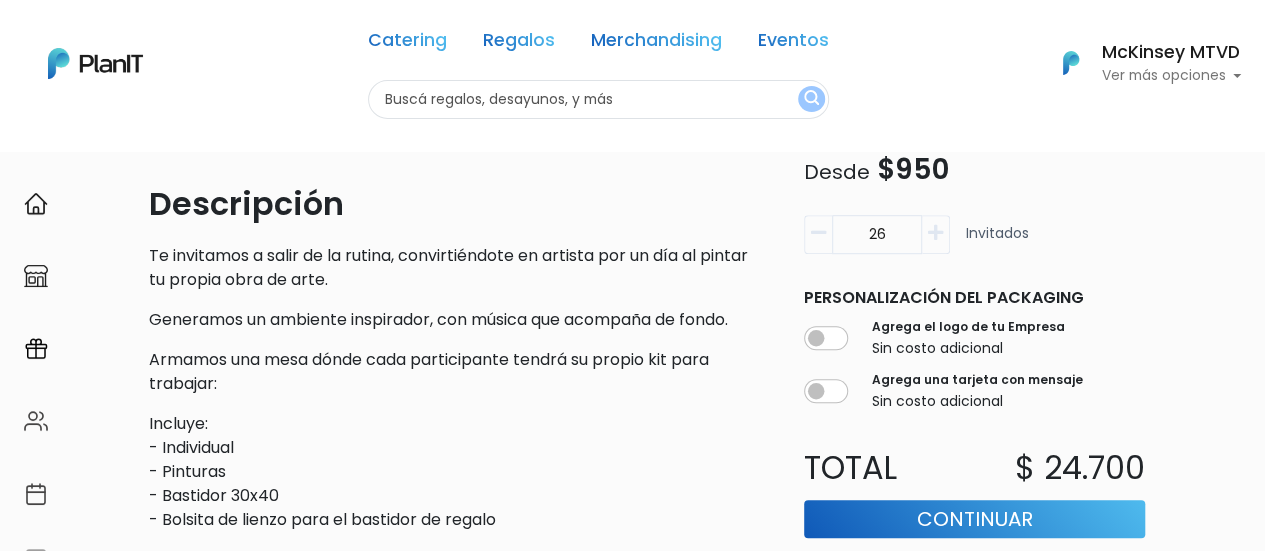 click at bounding box center (935, 233) 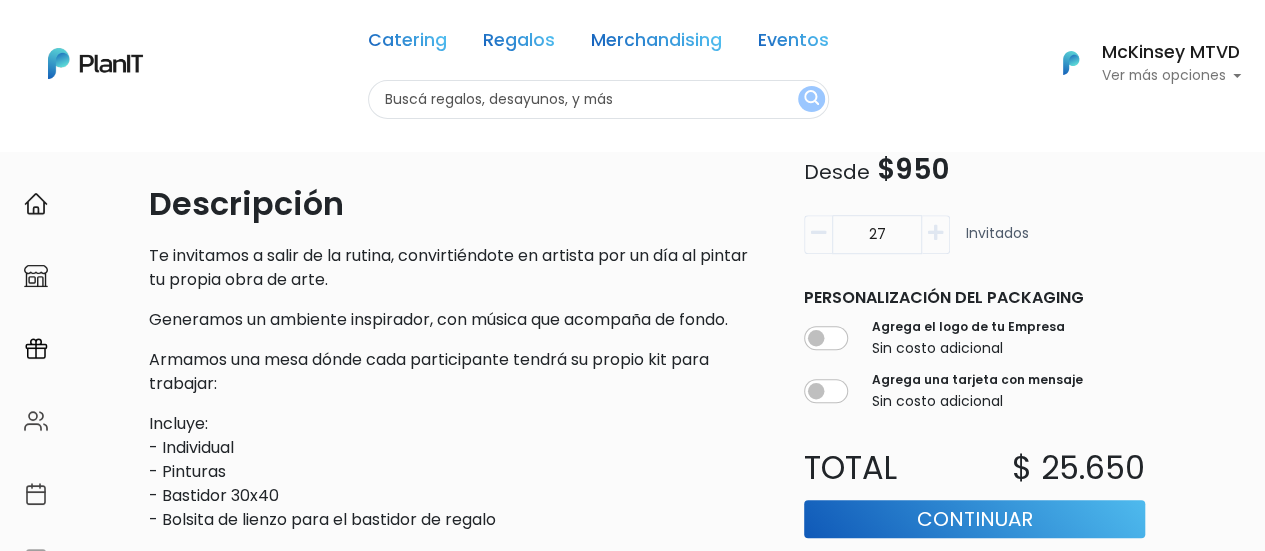 click at bounding box center (818, 233) 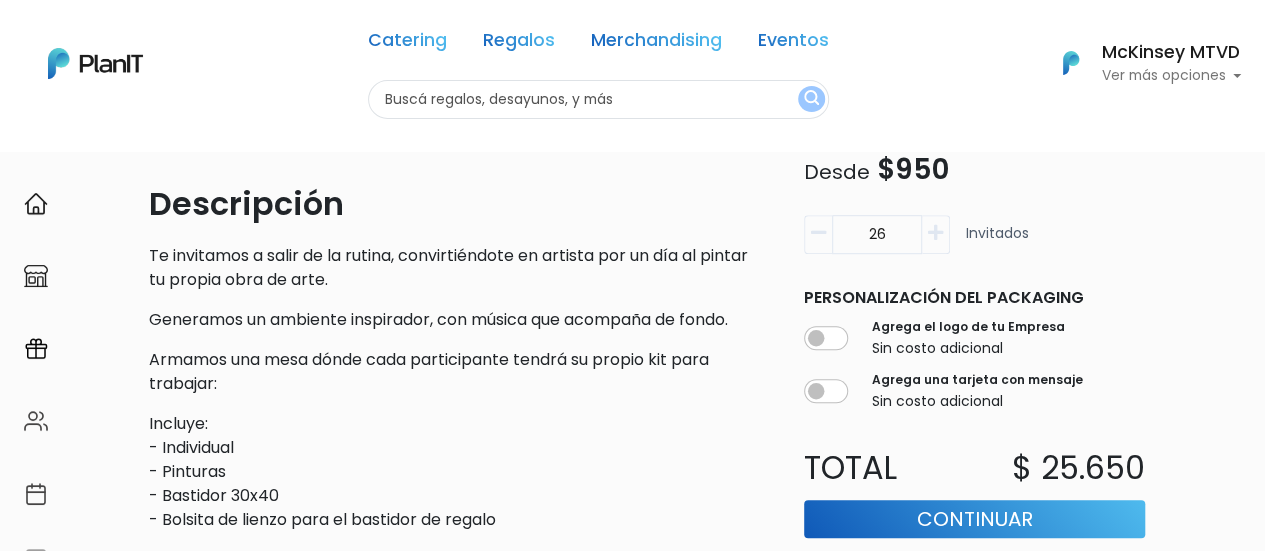 click at bounding box center (818, 233) 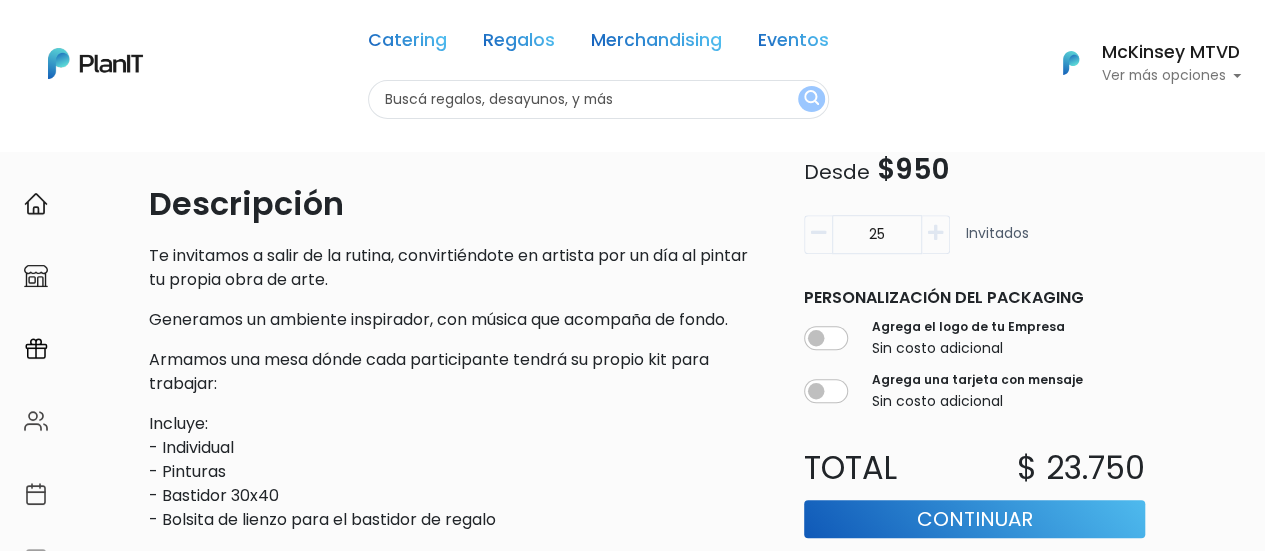 click at bounding box center [818, 233] 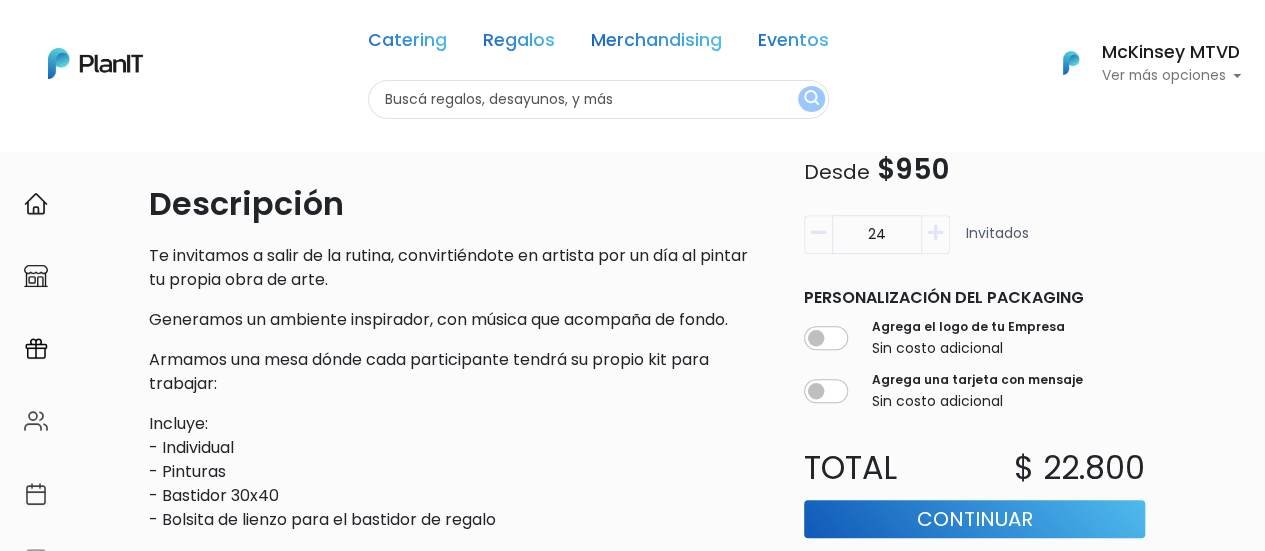 click at bounding box center [818, 233] 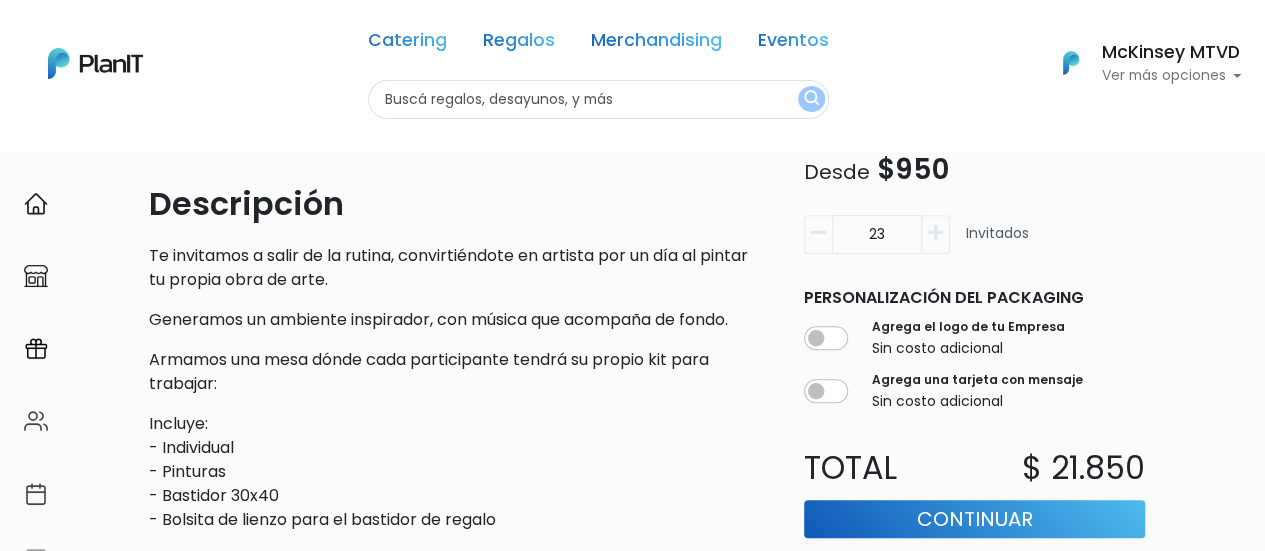 click at bounding box center (818, 233) 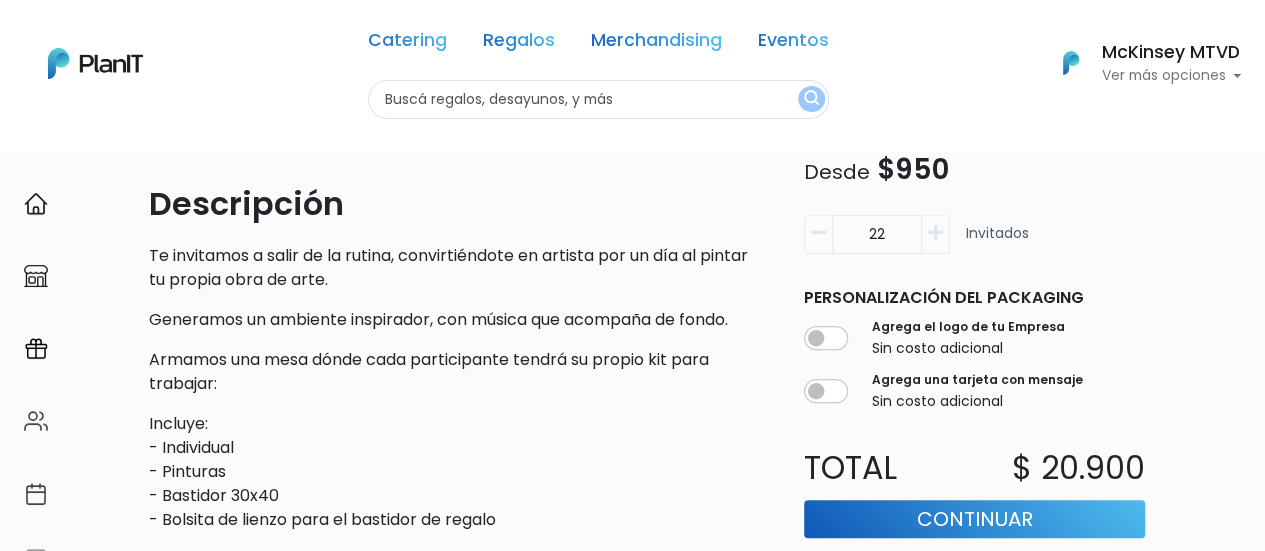 click at bounding box center (818, 233) 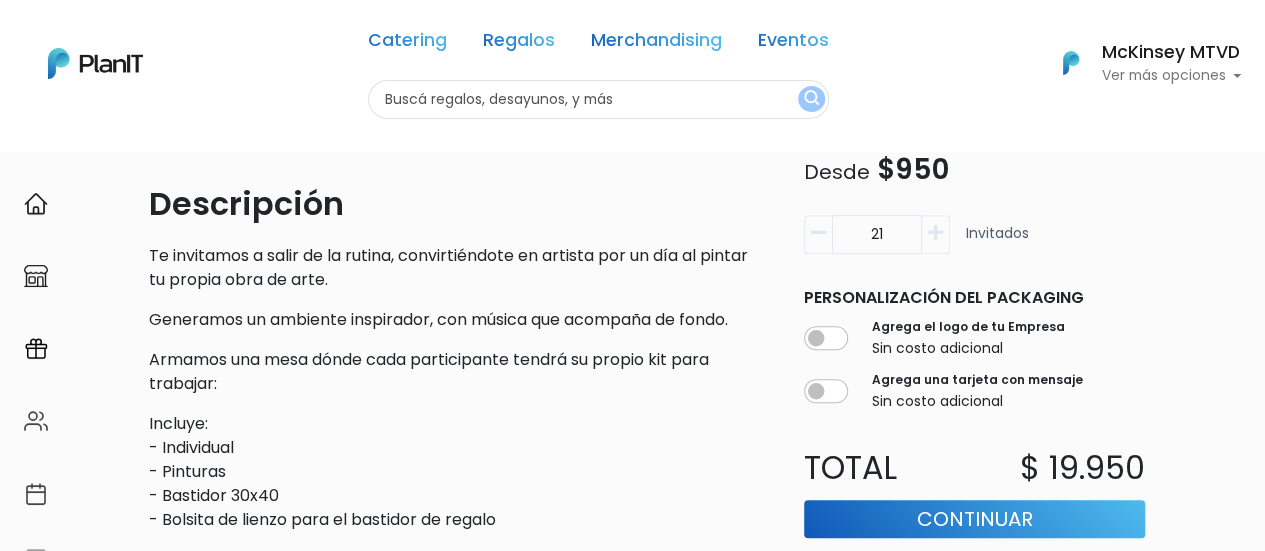 click at bounding box center (818, 233) 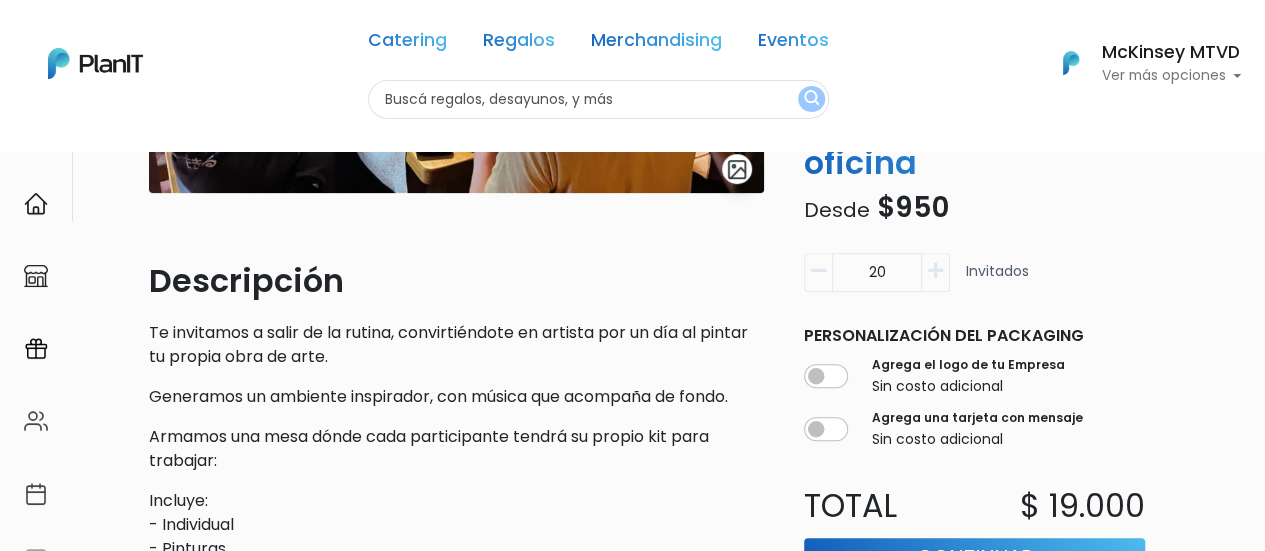 scroll, scrollTop: 507, scrollLeft: 0, axis: vertical 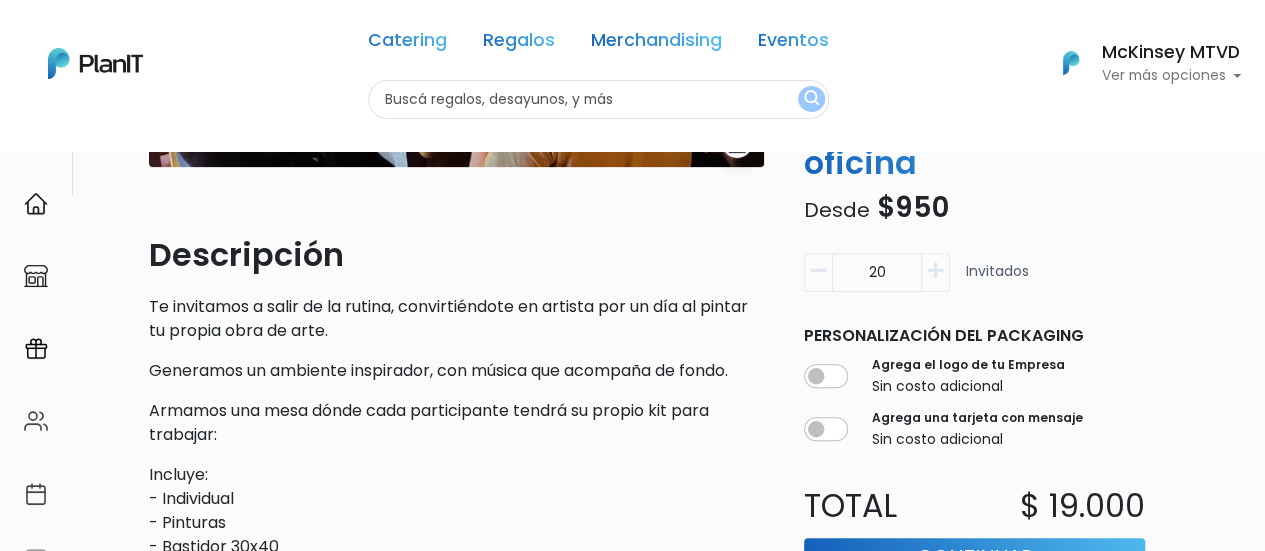 click at bounding box center [818, 272] 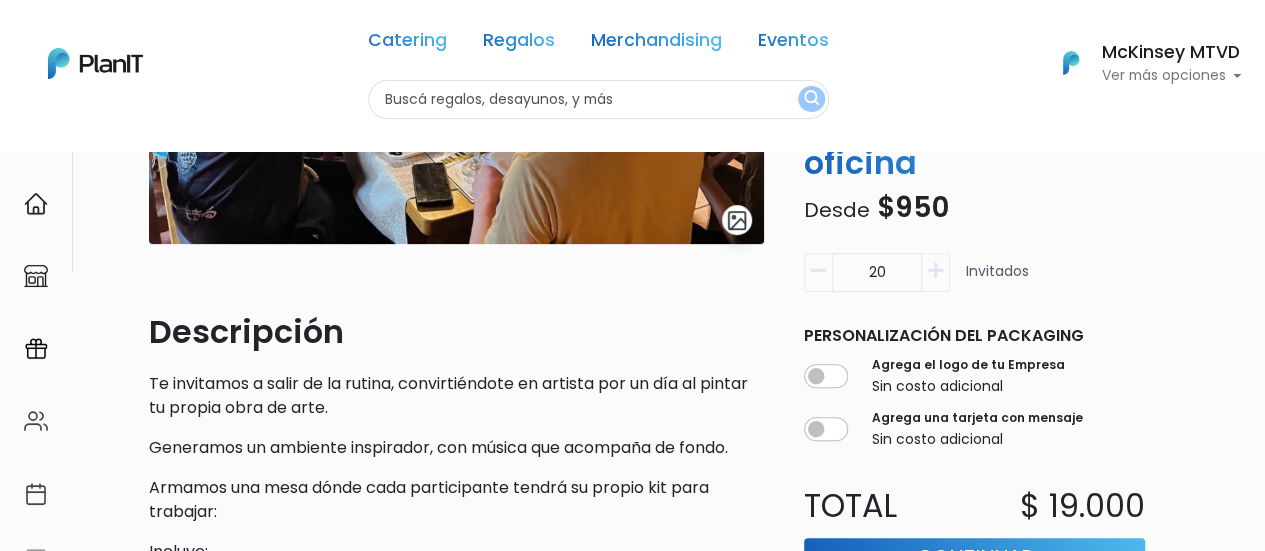 scroll, scrollTop: 418, scrollLeft: 0, axis: vertical 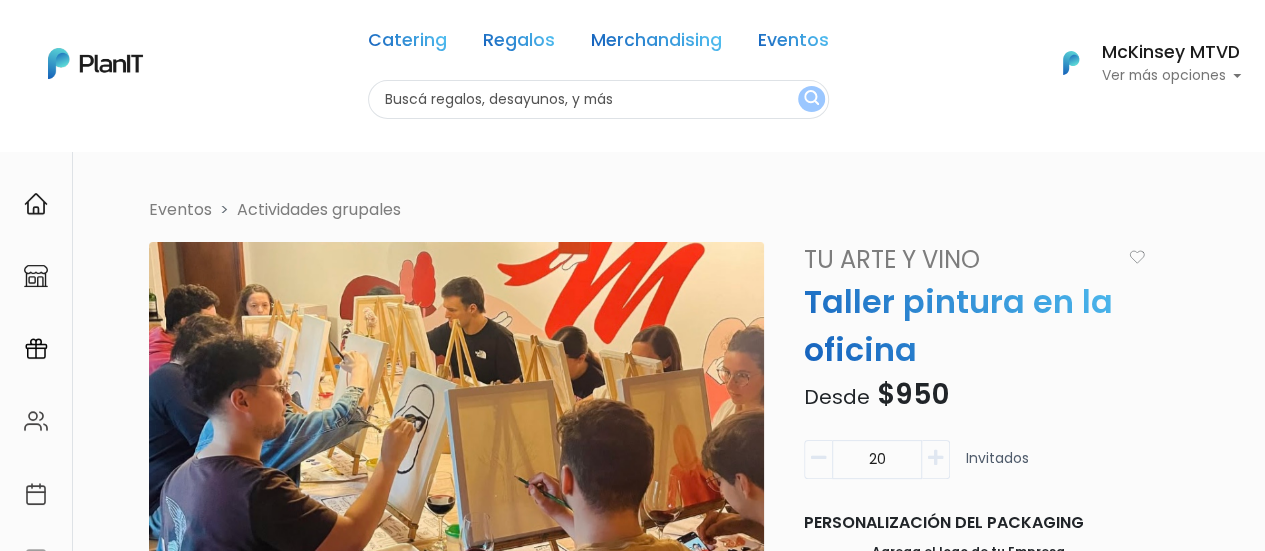 click on "TU ARTE Y VINO" at bounding box center [959, 260] 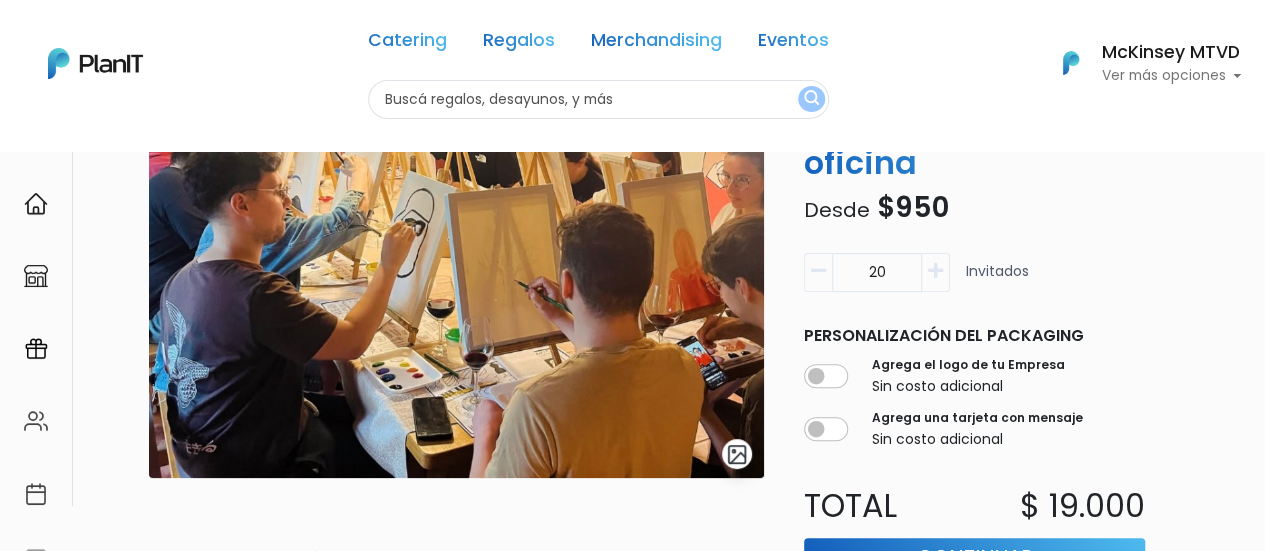 scroll, scrollTop: 0, scrollLeft: 0, axis: both 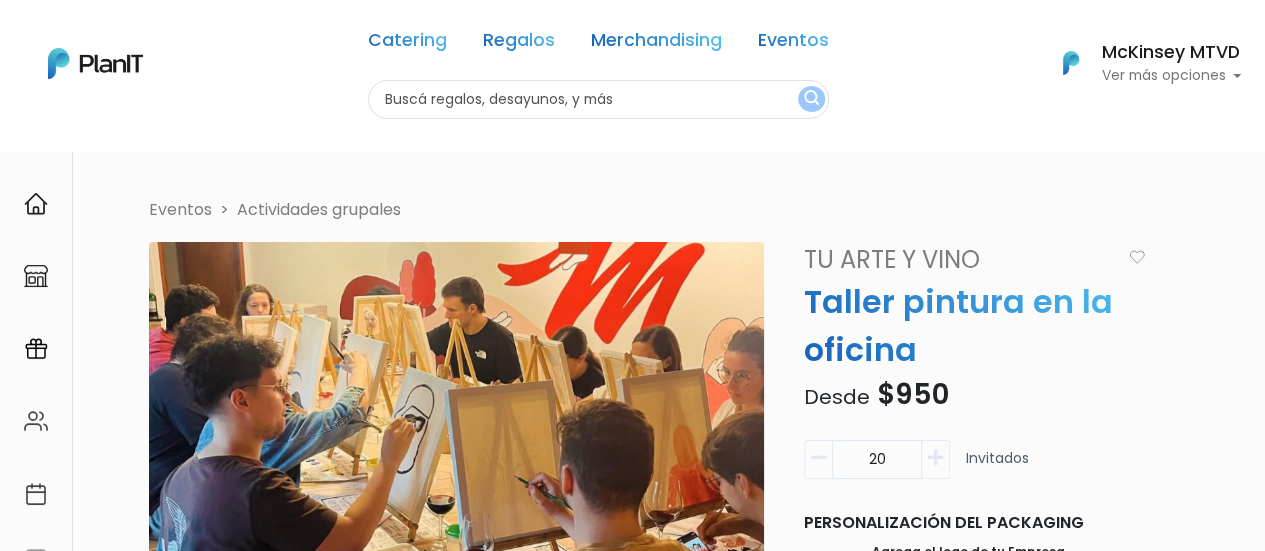 click on "Eventos" at bounding box center (180, 210) 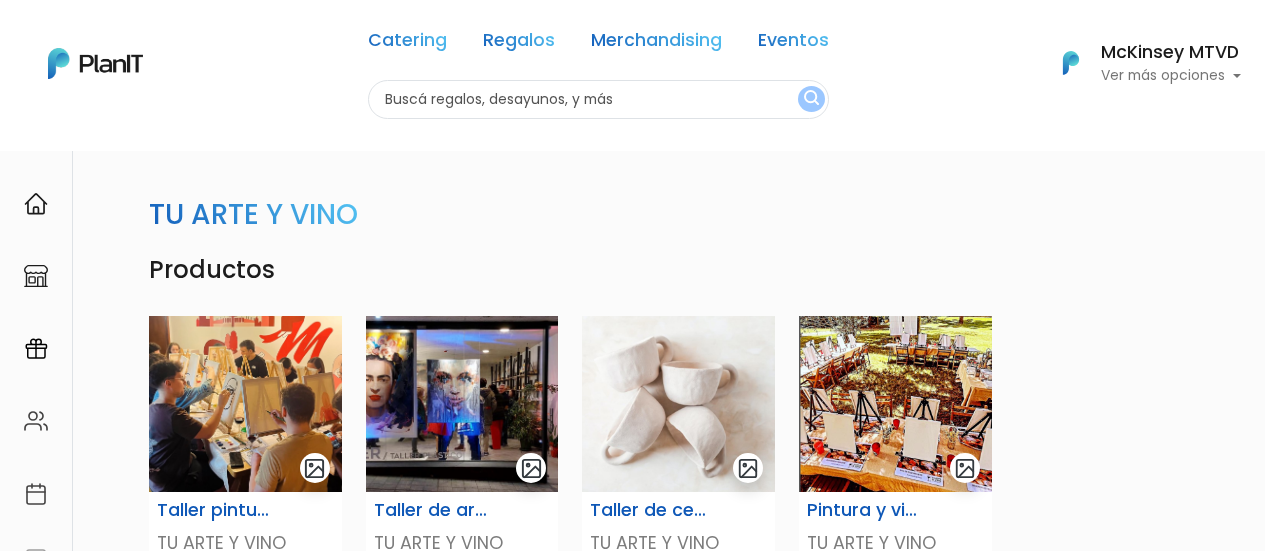 scroll, scrollTop: 0, scrollLeft: 0, axis: both 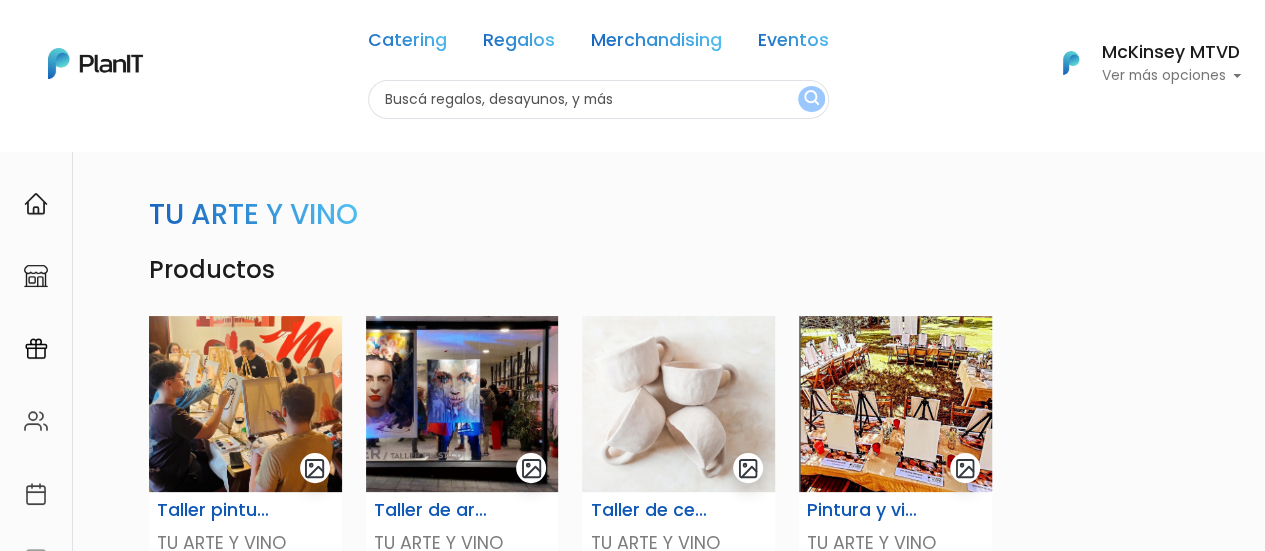 drag, startPoint x: 1276, startPoint y: 81, endPoint x: 1268, endPoint y: 71, distance: 12.806249 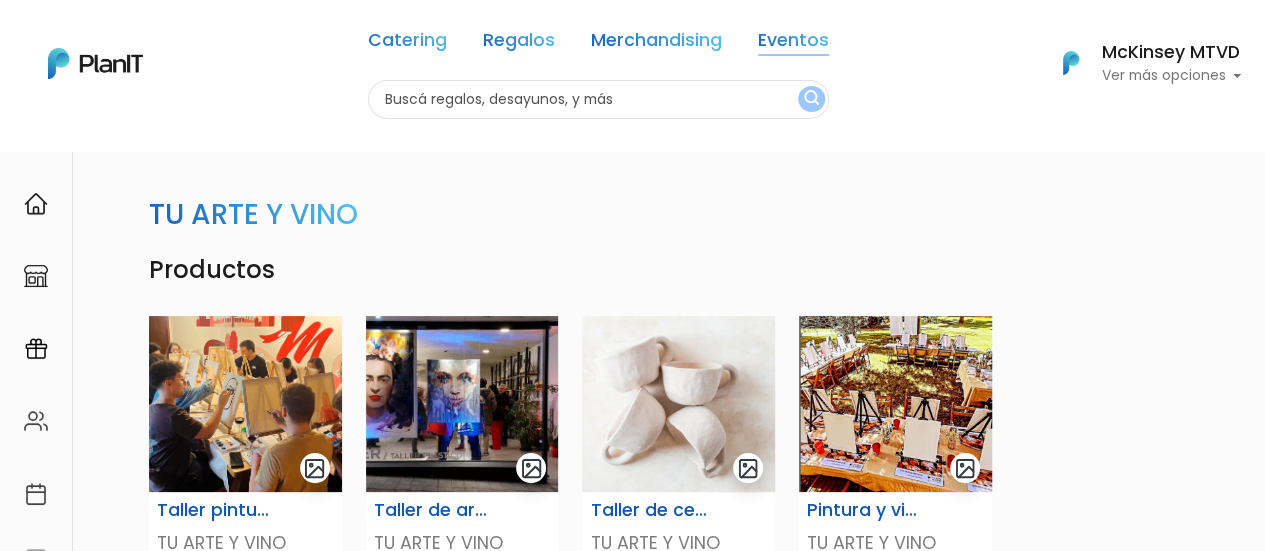 click on "Eventos" at bounding box center (793, 44) 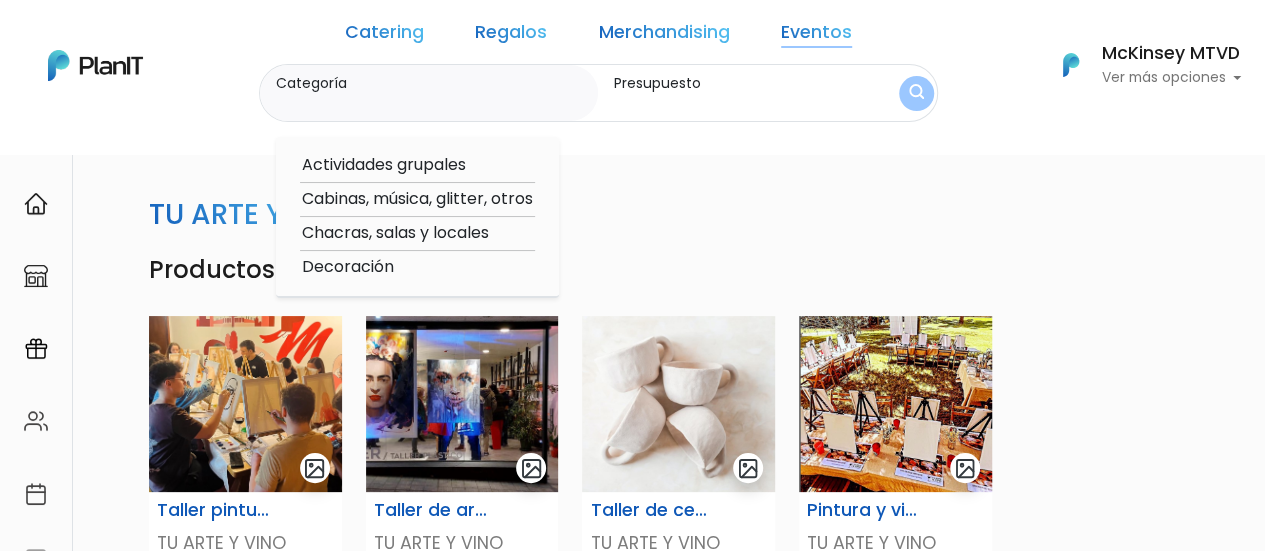 click on "TU ARTE Y VINO" at bounding box center [679, 215] 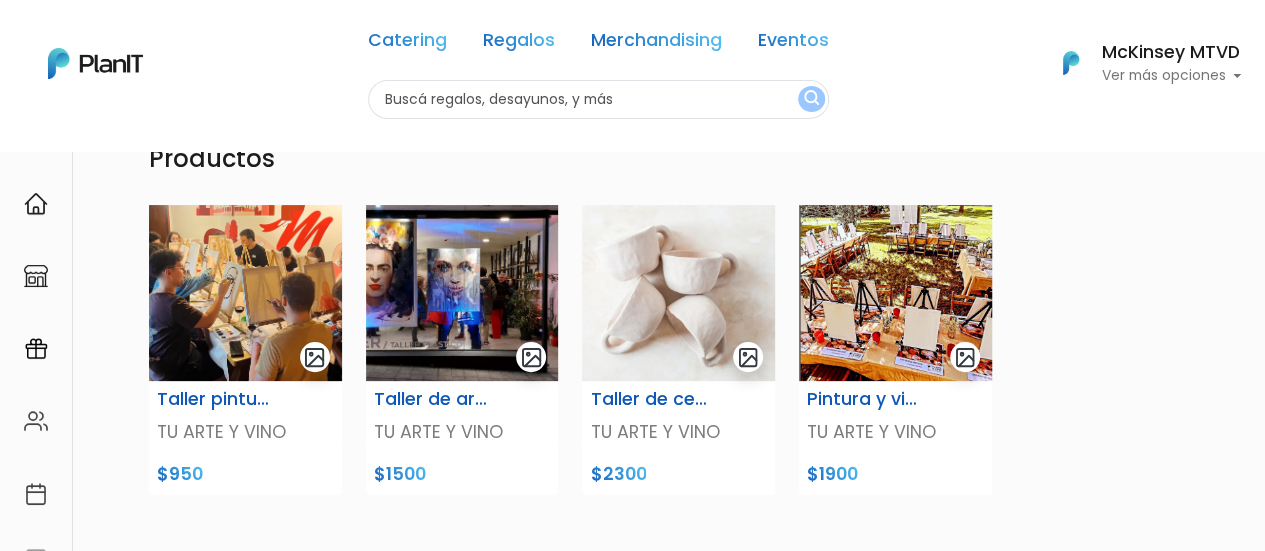 scroll, scrollTop: 115, scrollLeft: 0, axis: vertical 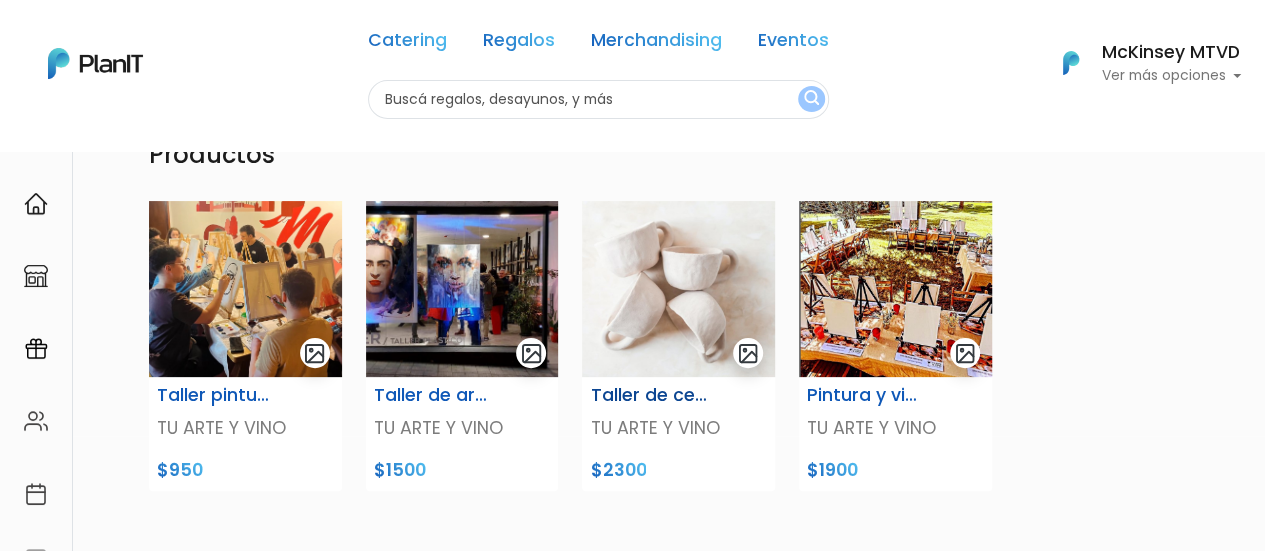 click at bounding box center (678, 289) 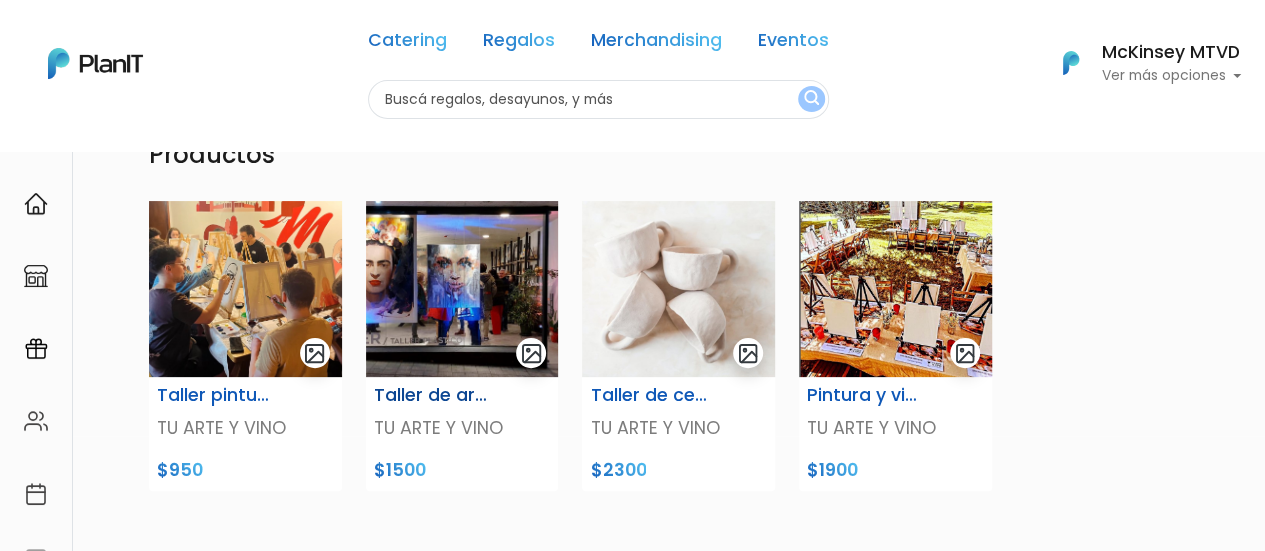 click at bounding box center [462, 289] 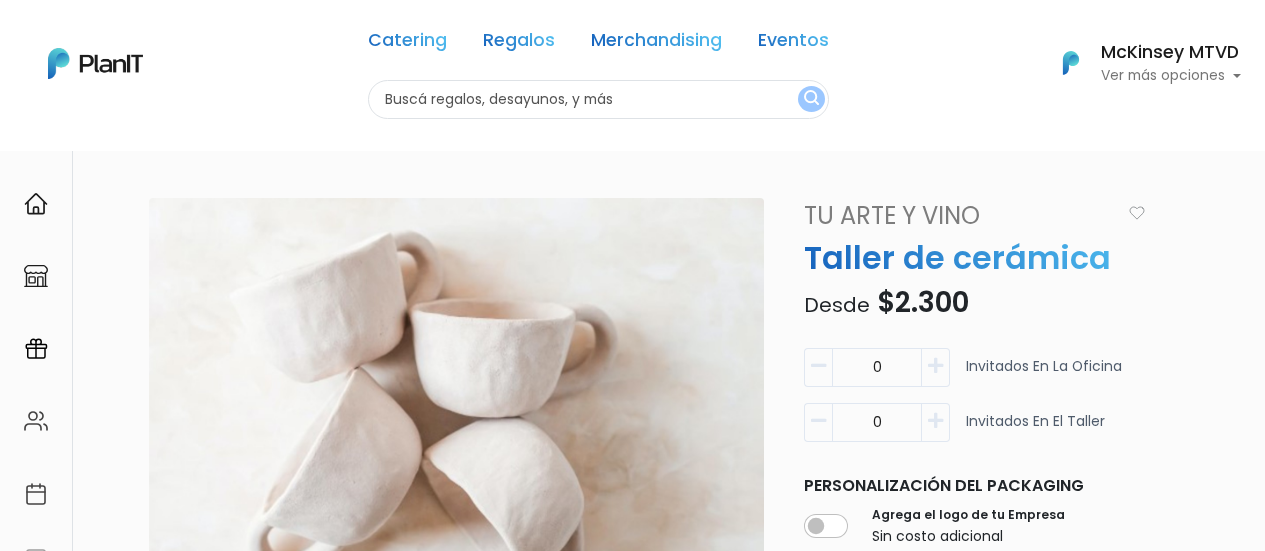 scroll, scrollTop: 0, scrollLeft: 0, axis: both 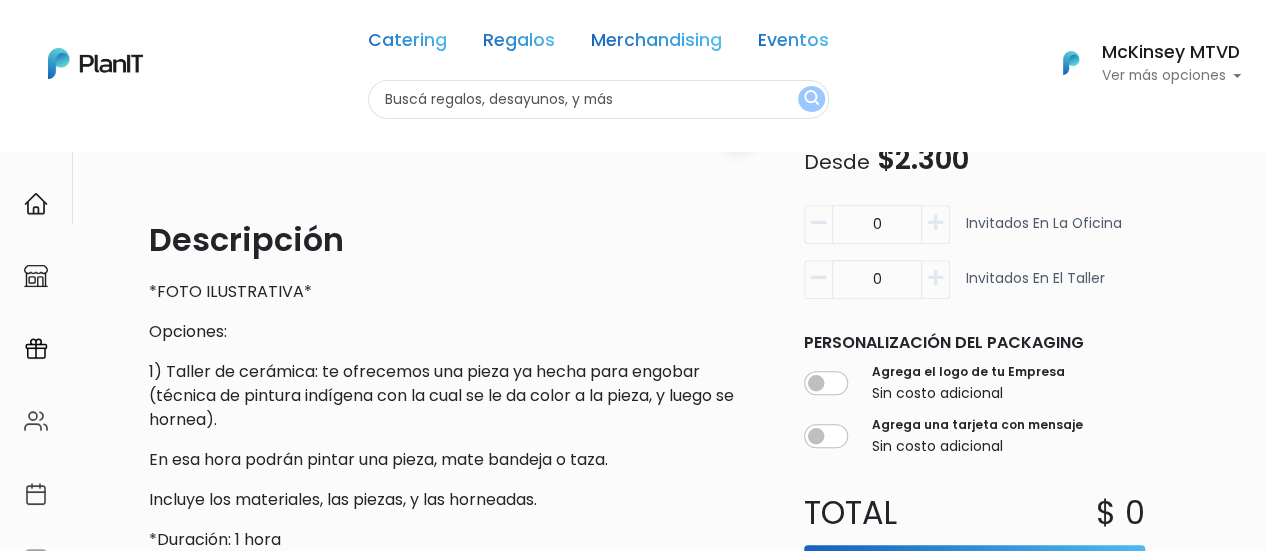 drag, startPoint x: 1276, startPoint y: 62, endPoint x: 1279, endPoint y: 217, distance: 155.02902 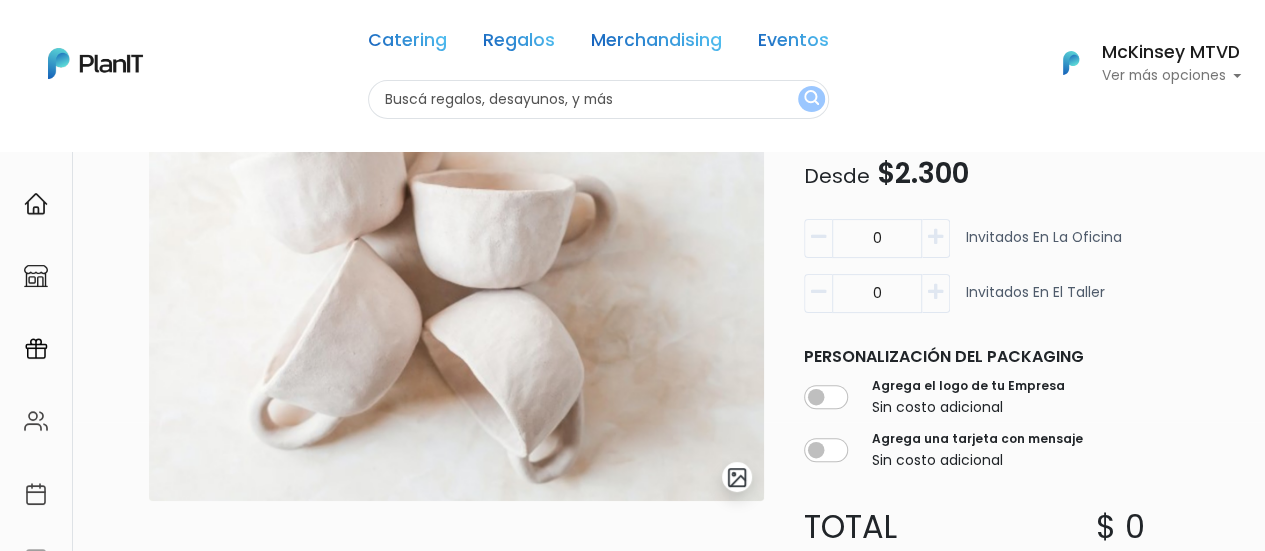 scroll, scrollTop: 62, scrollLeft: 0, axis: vertical 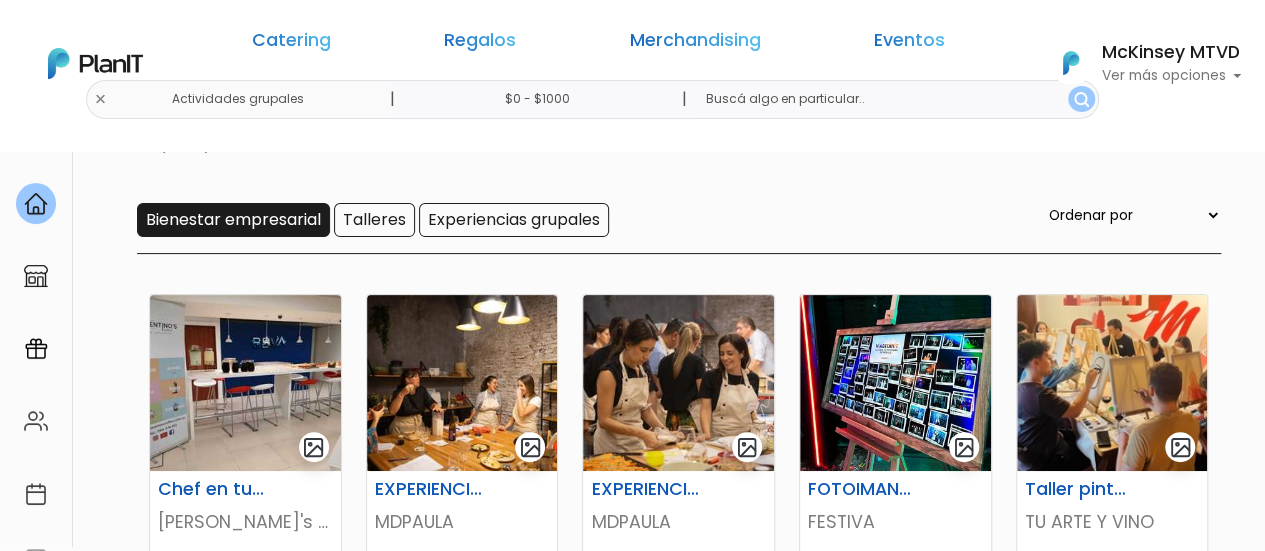 click on "Bienestar empresarial" at bounding box center [233, 220] 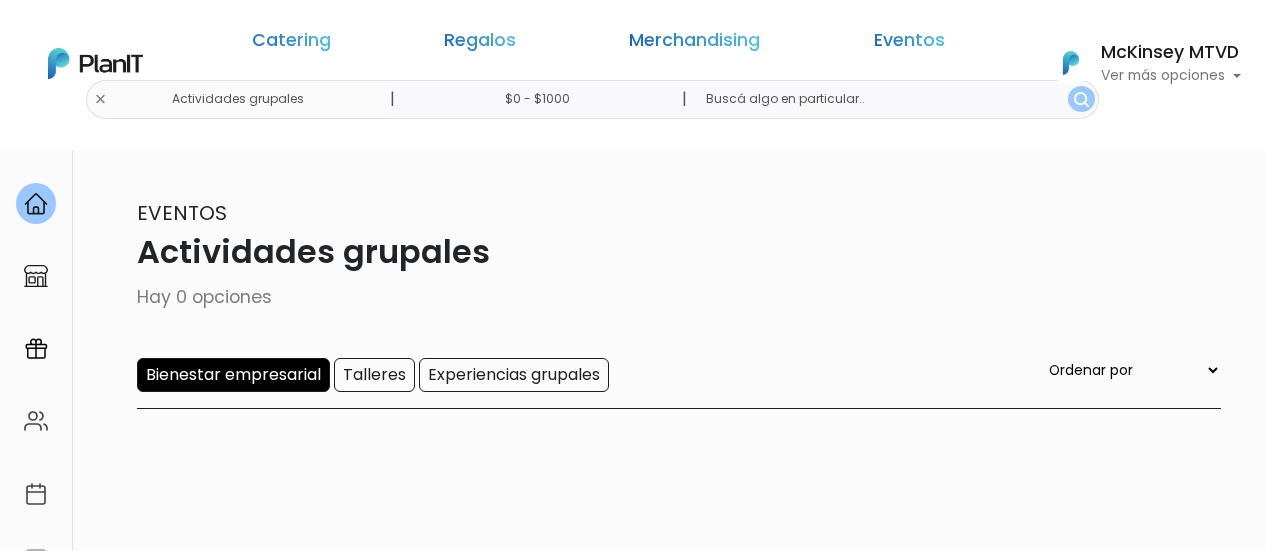 scroll, scrollTop: 0, scrollLeft: 0, axis: both 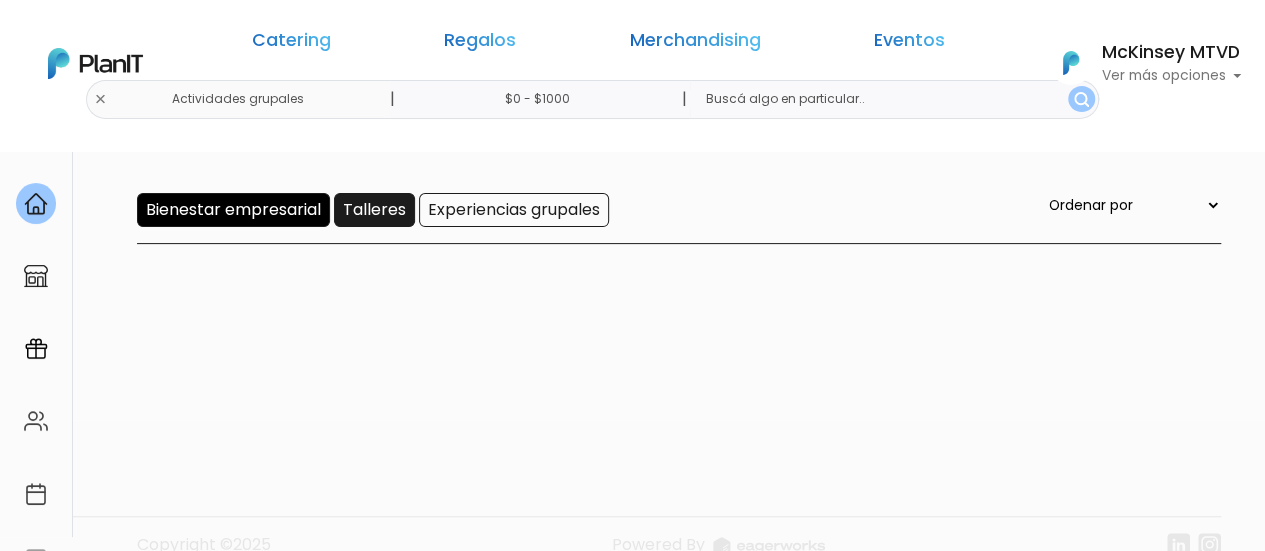click on "Talleres" at bounding box center (374, 210) 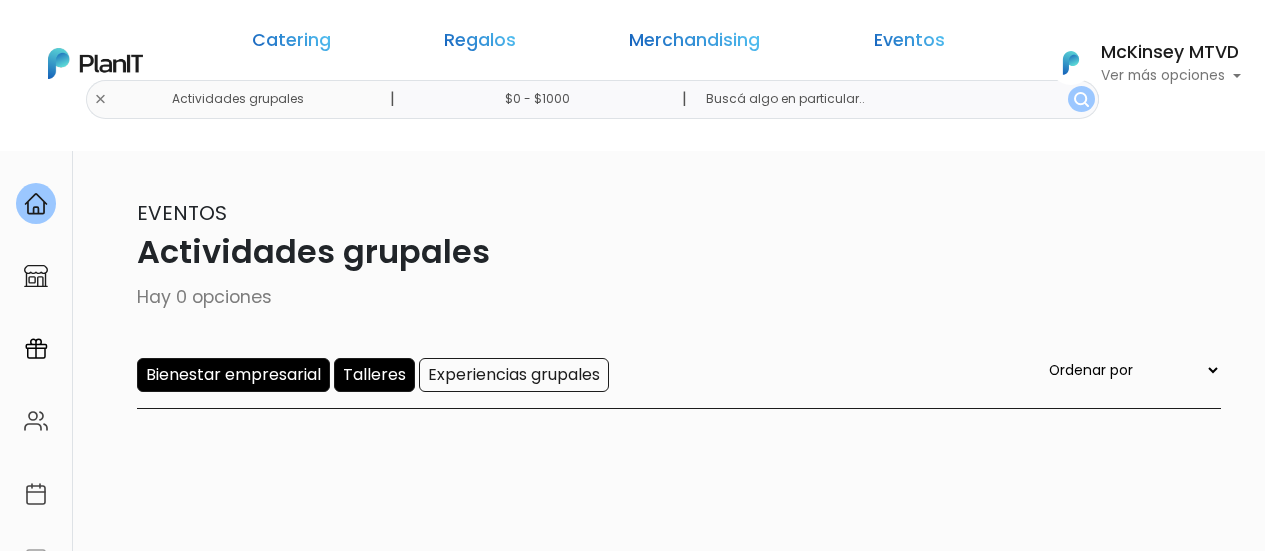 scroll, scrollTop: 0, scrollLeft: 0, axis: both 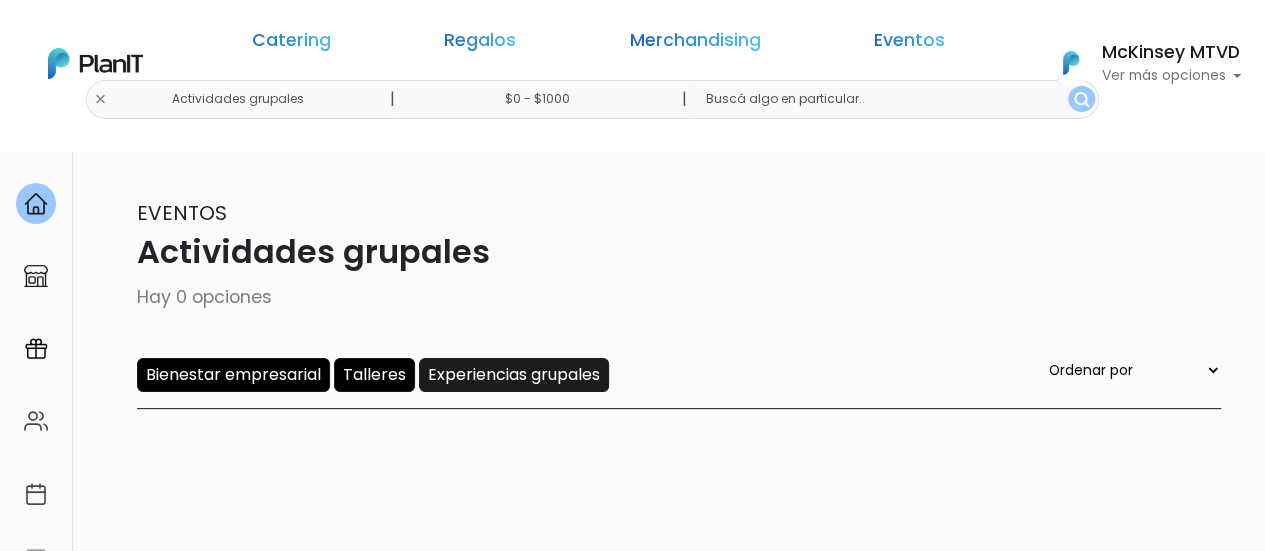 click on "Experiencias grupales" at bounding box center [514, 375] 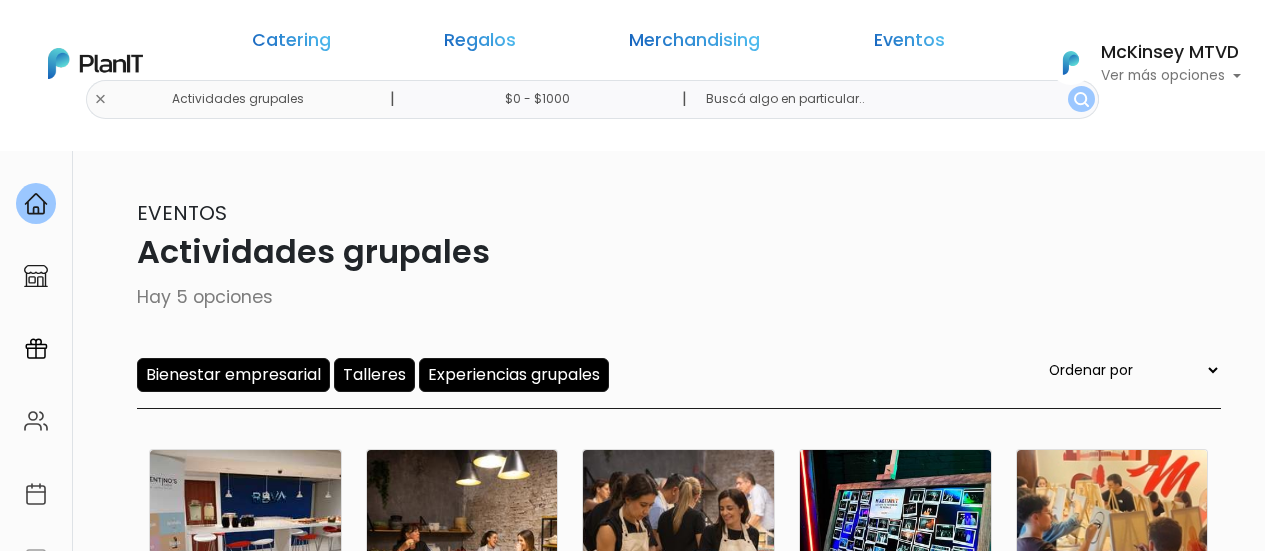 scroll, scrollTop: 0, scrollLeft: 0, axis: both 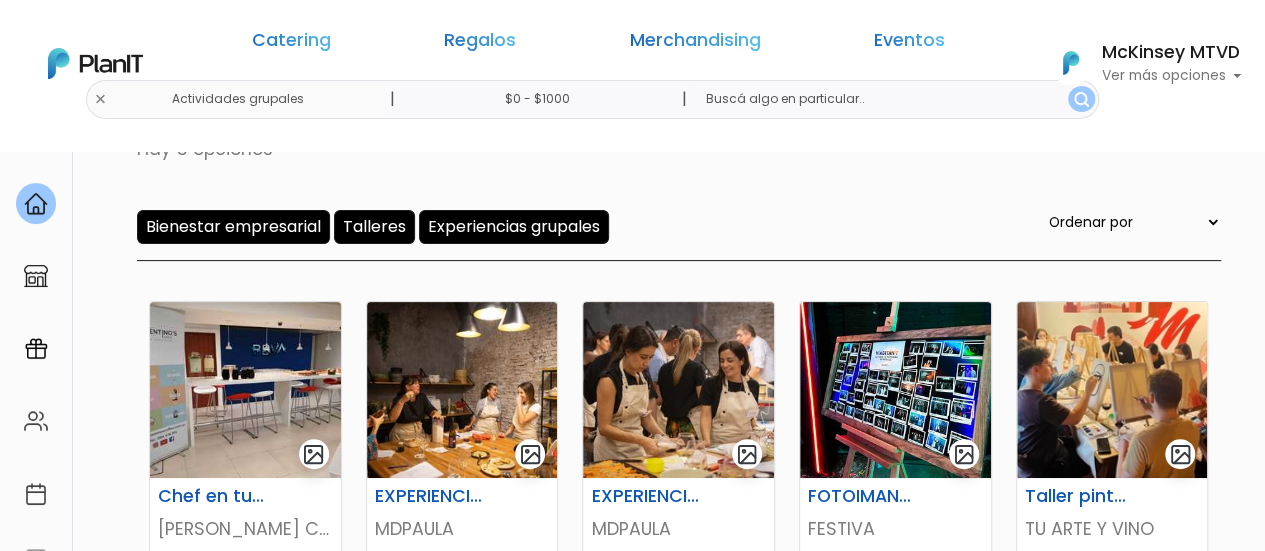 click on "Catering
Regalos
Merchandising
Eventos
Actividades grupales
|
$0 - $1000
|
Catering
Regalos
Merchandising
Eventos
Categoría" at bounding box center [632, 63] 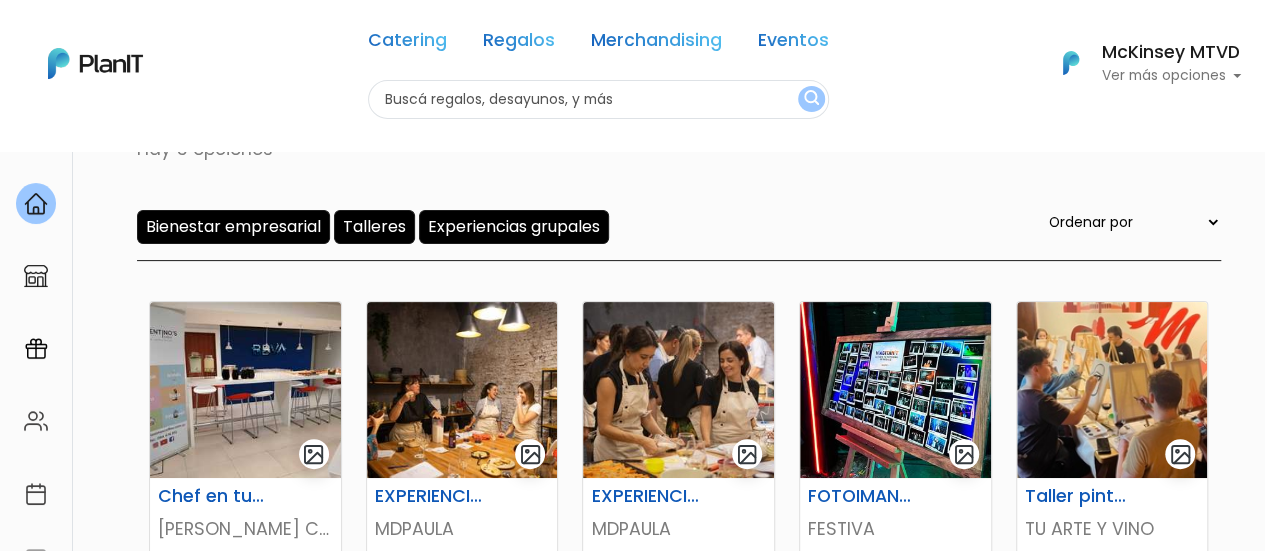 click at bounding box center (598, 99) 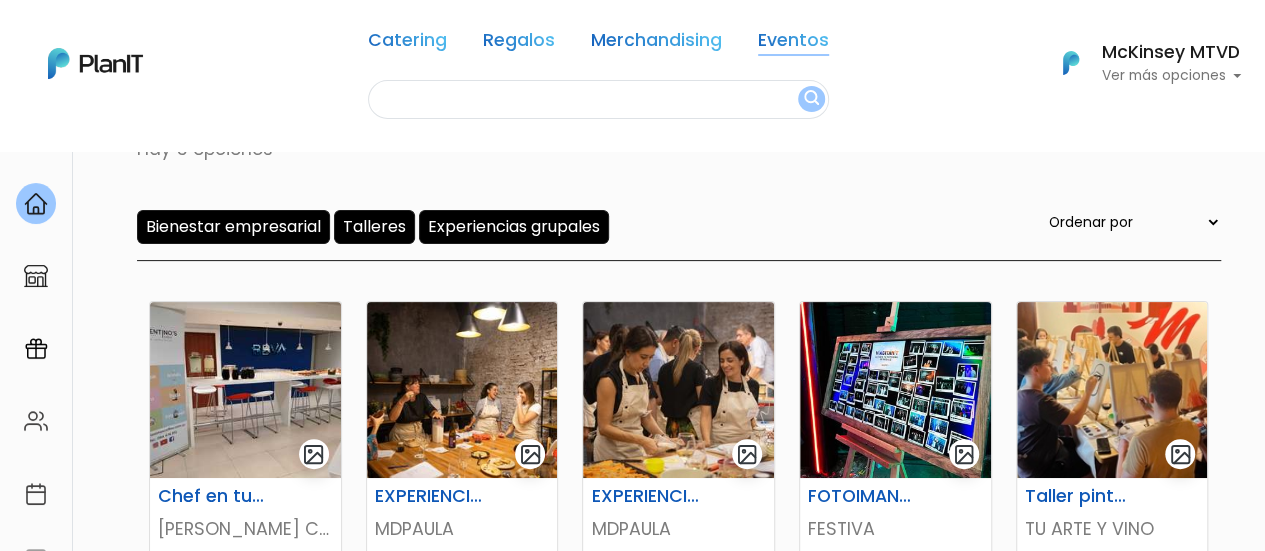 click on "Eventos" at bounding box center [793, 44] 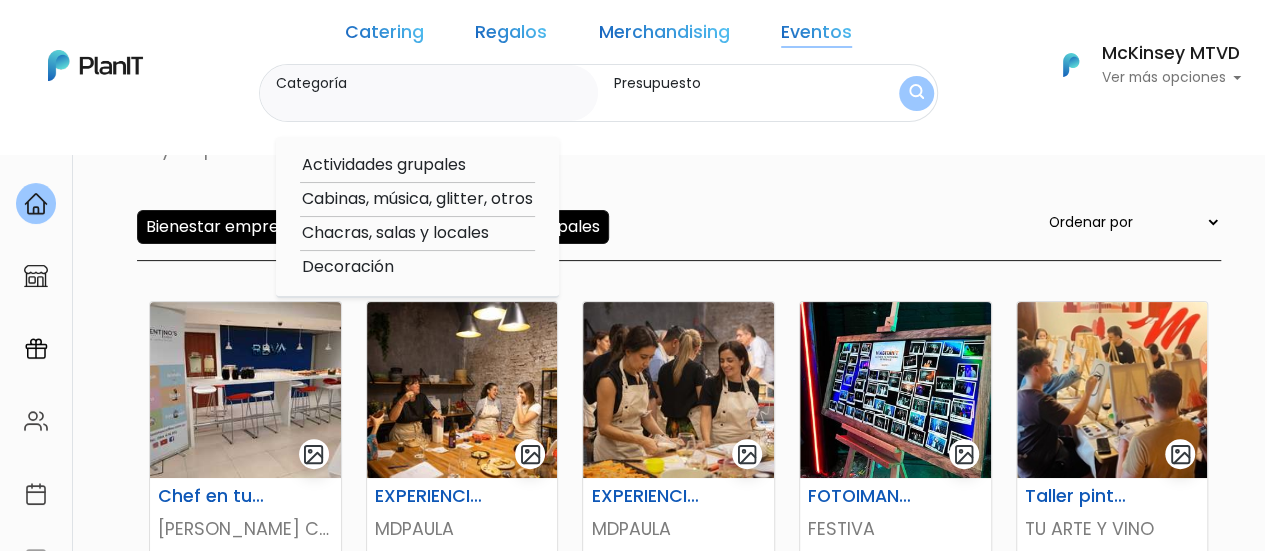 click on "Cabinas, música, glitter, otros" at bounding box center [417, 199] 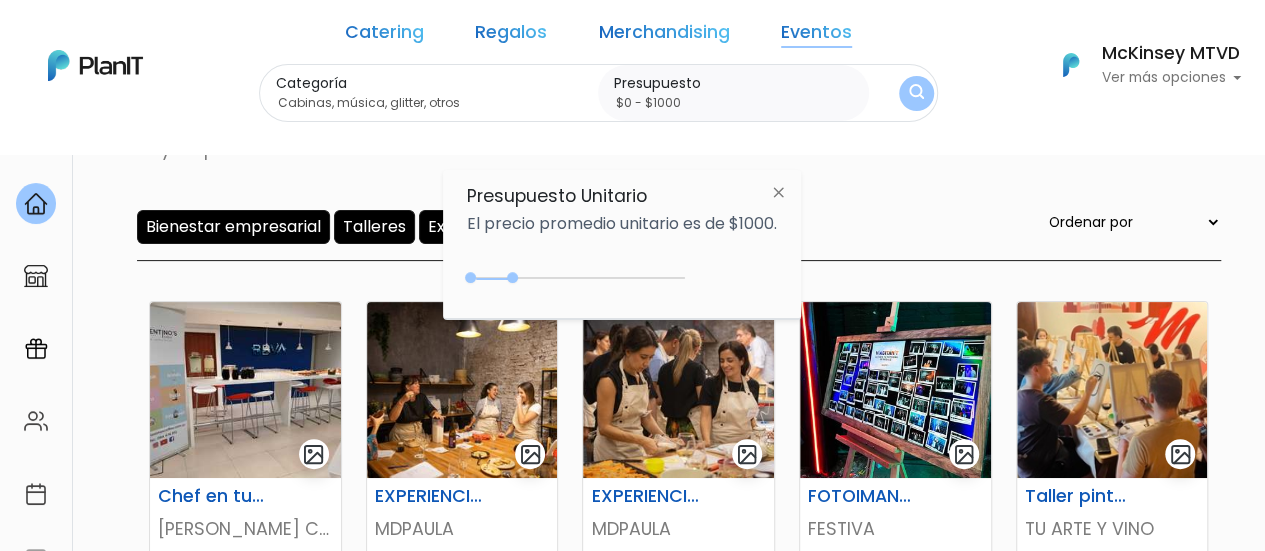 click at bounding box center (916, 93) 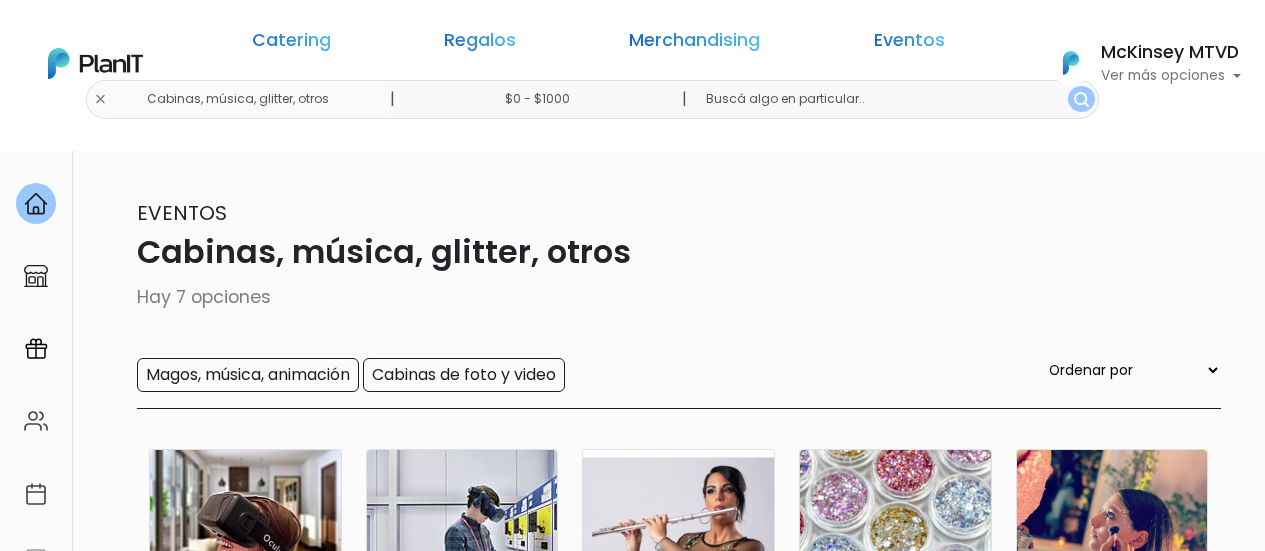 scroll, scrollTop: 0, scrollLeft: 0, axis: both 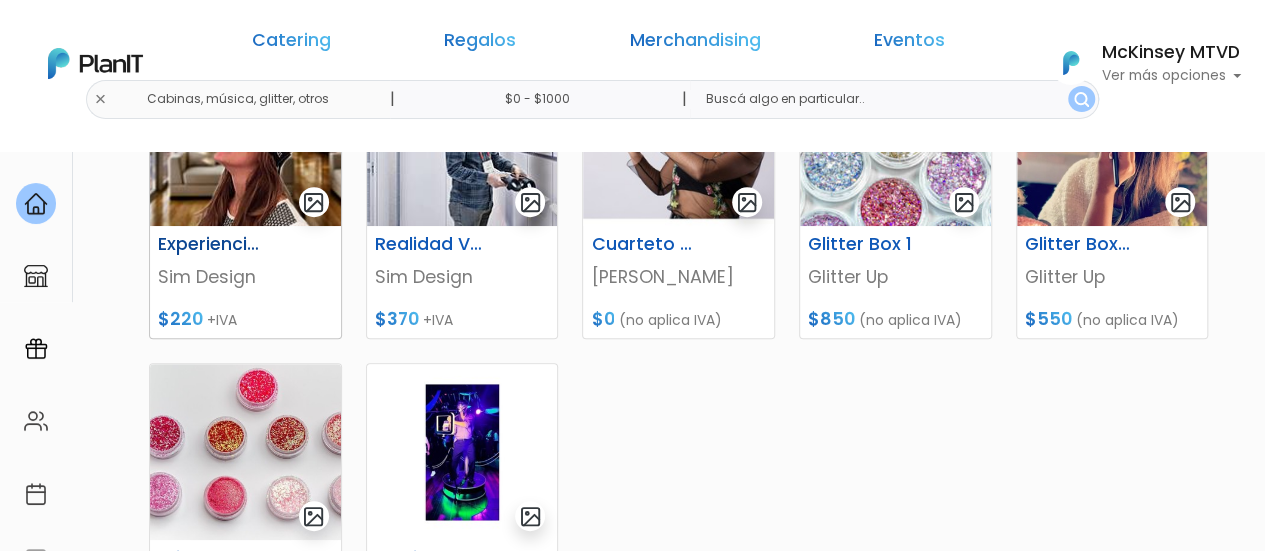 click at bounding box center [245, 138] 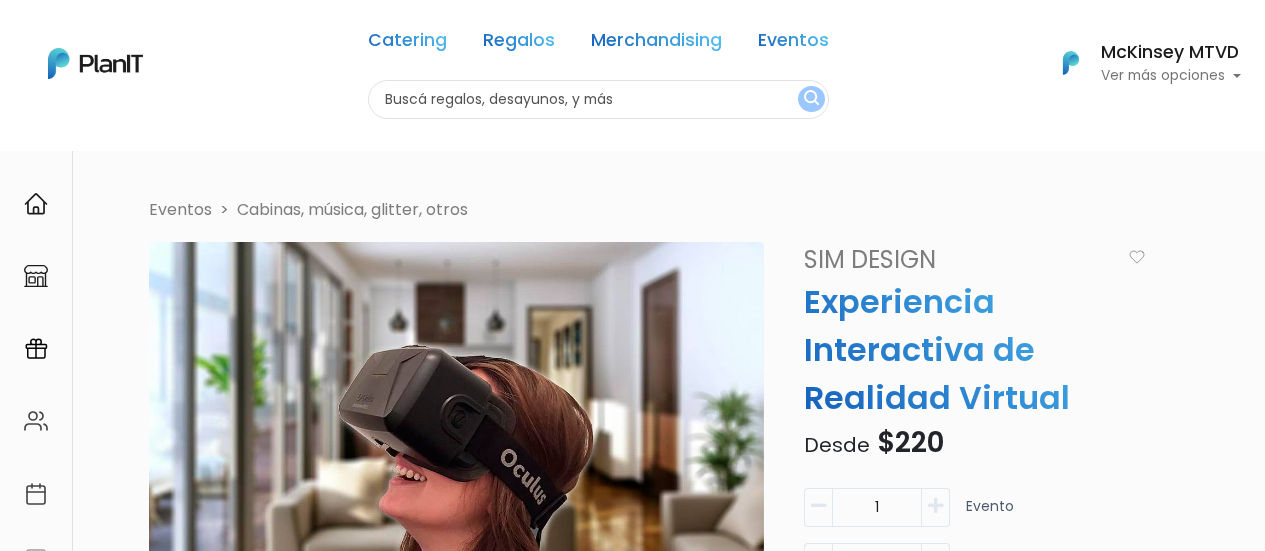scroll, scrollTop: 0, scrollLeft: 0, axis: both 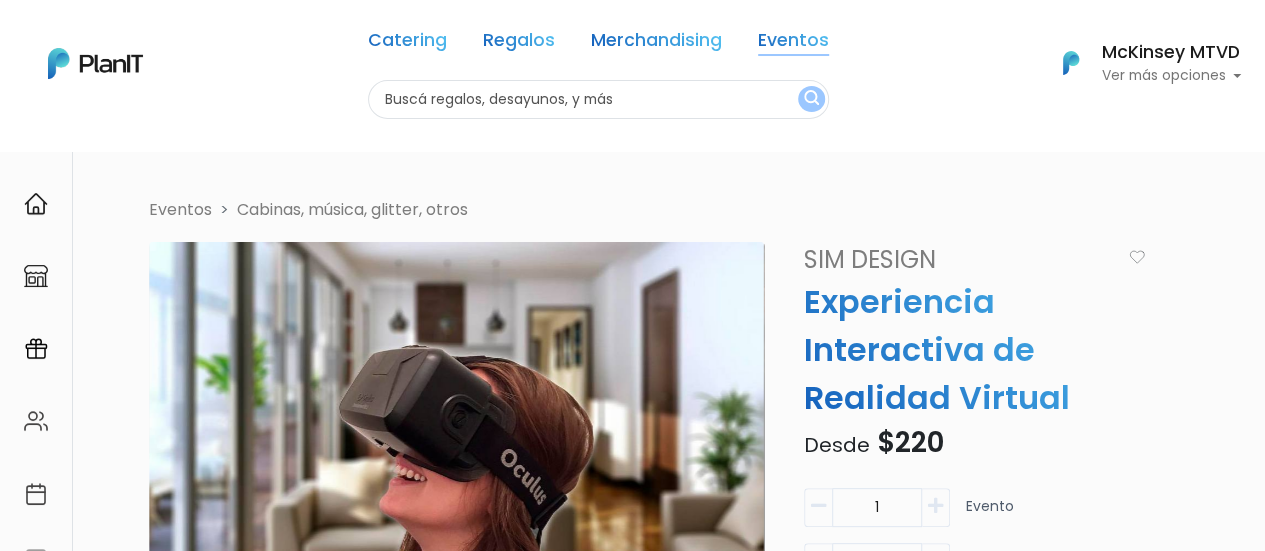 click on "Eventos" at bounding box center (793, 44) 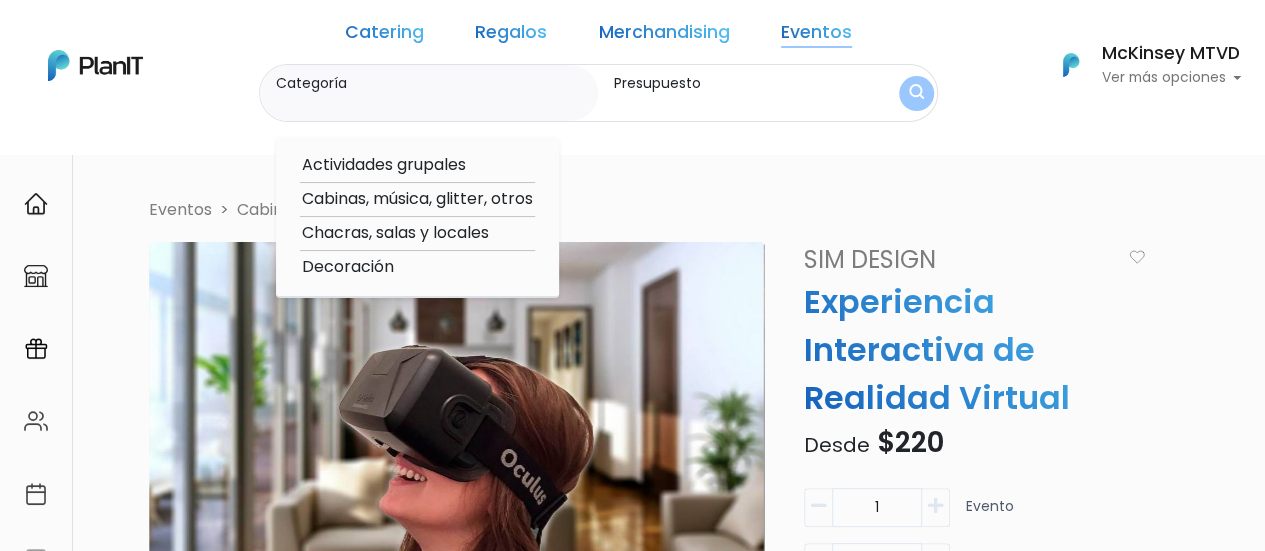 click on "Chacras, salas y locales" at bounding box center [417, 233] 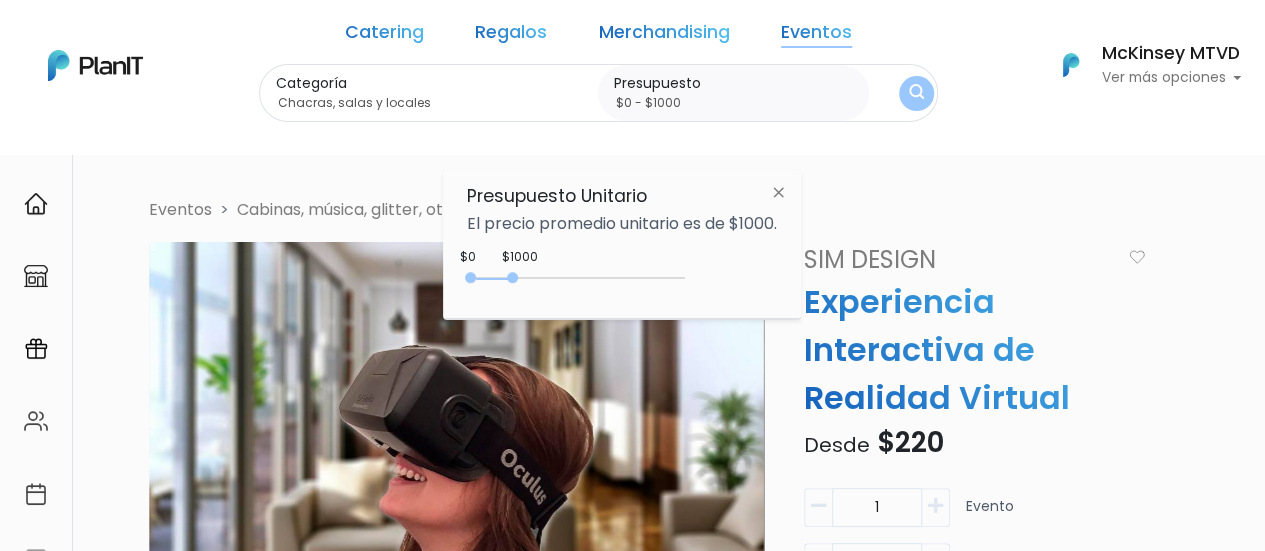click at bounding box center [916, 93] 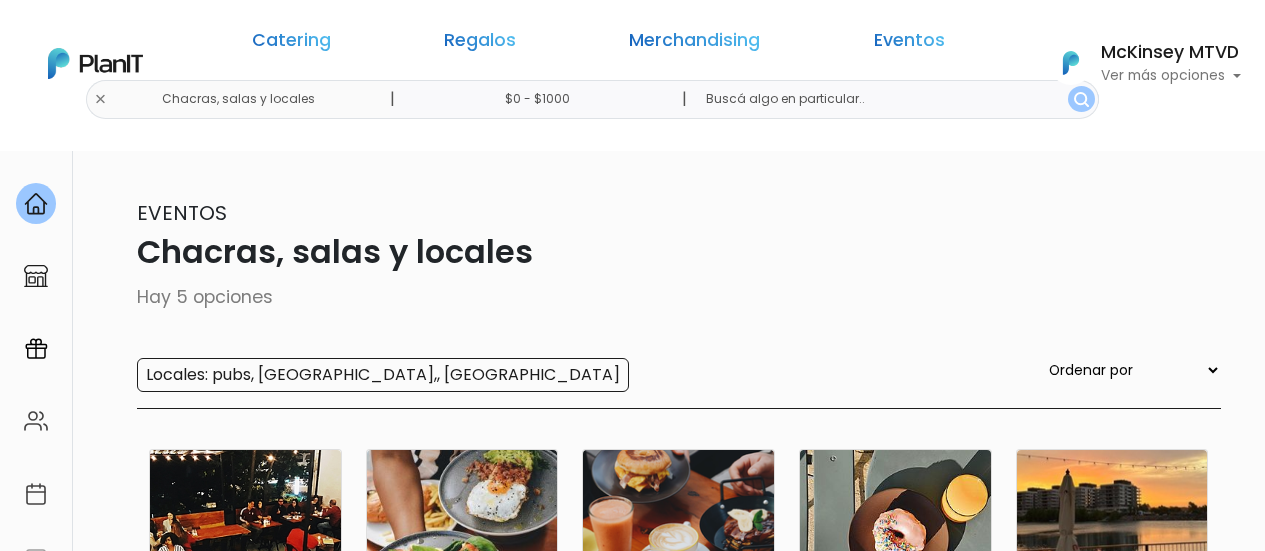 scroll, scrollTop: 0, scrollLeft: 0, axis: both 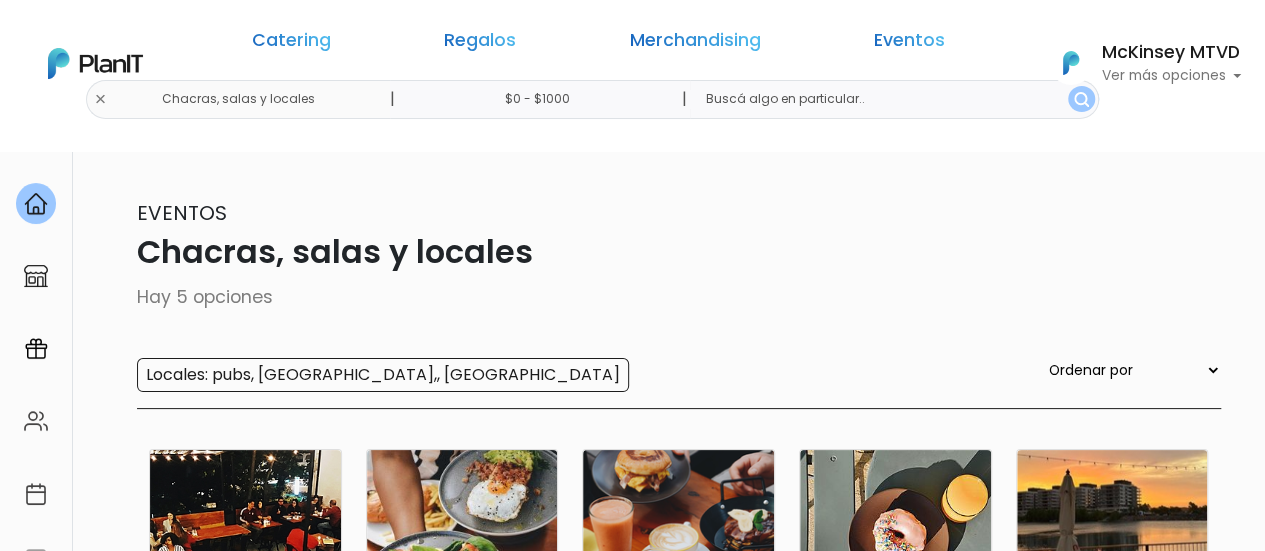 drag, startPoint x: 1274, startPoint y: 75, endPoint x: 1261, endPoint y: 55, distance: 23.853722 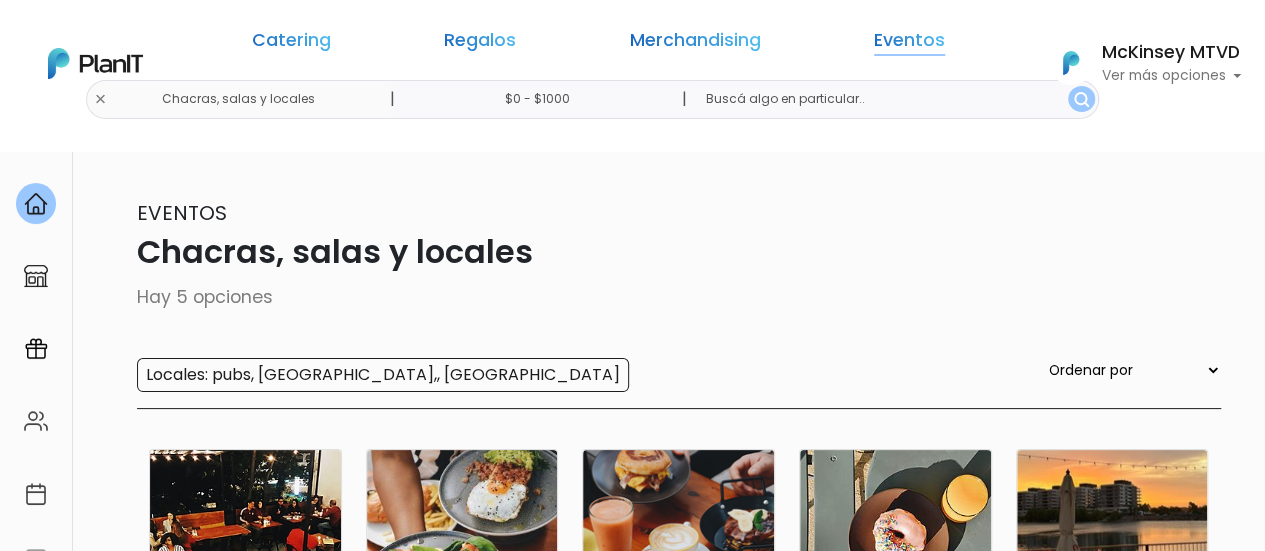 click on "Eventos" at bounding box center (909, 44) 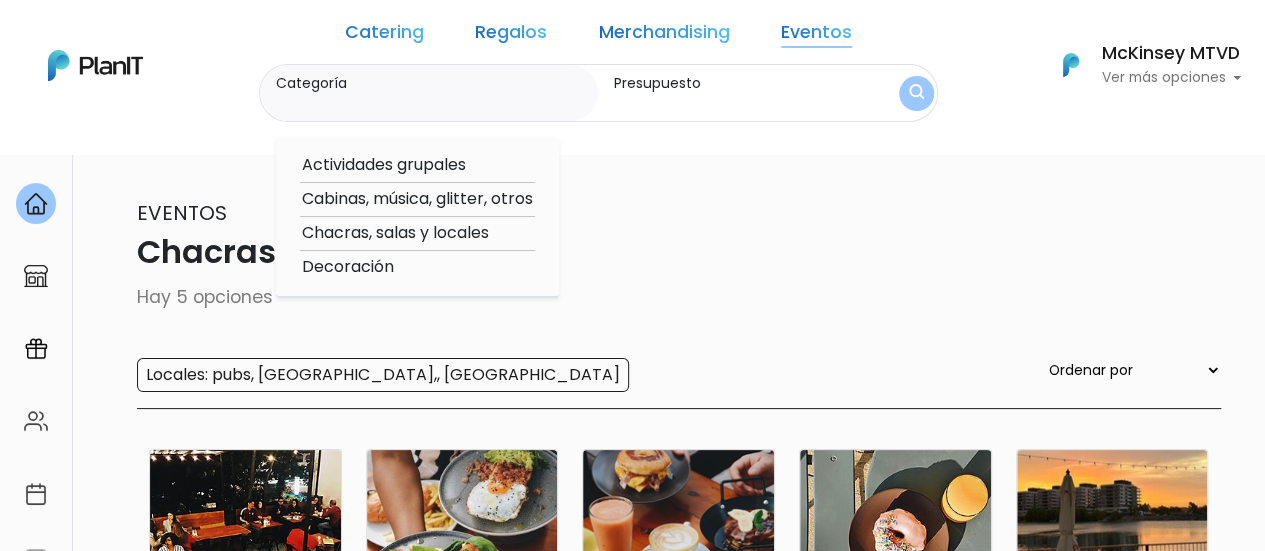 click on "Decoración" at bounding box center (417, 267) 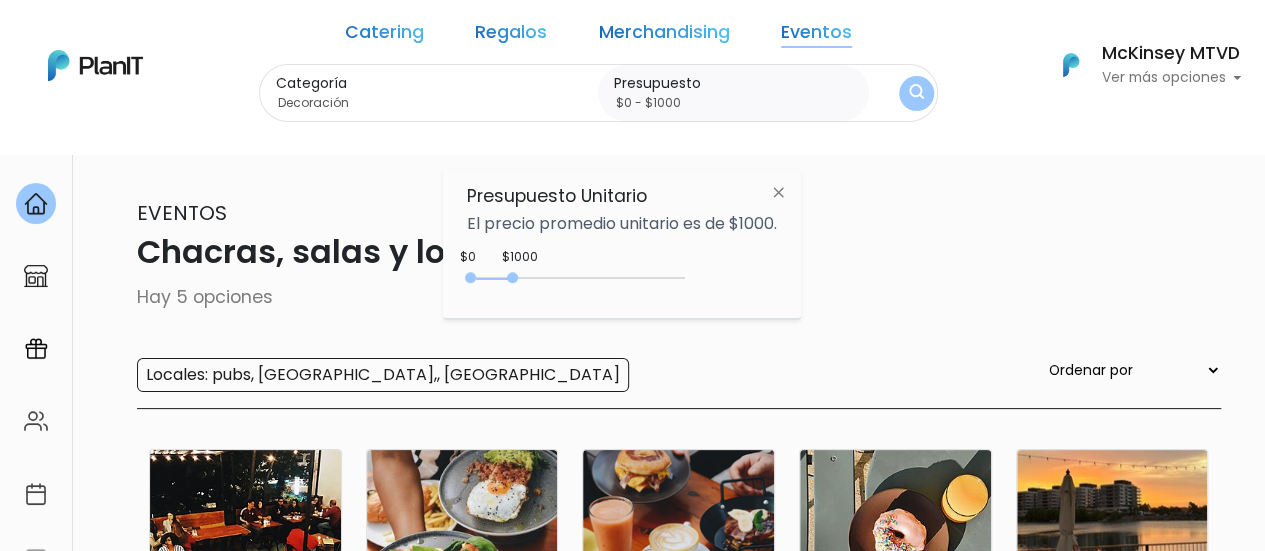 click at bounding box center [916, 93] 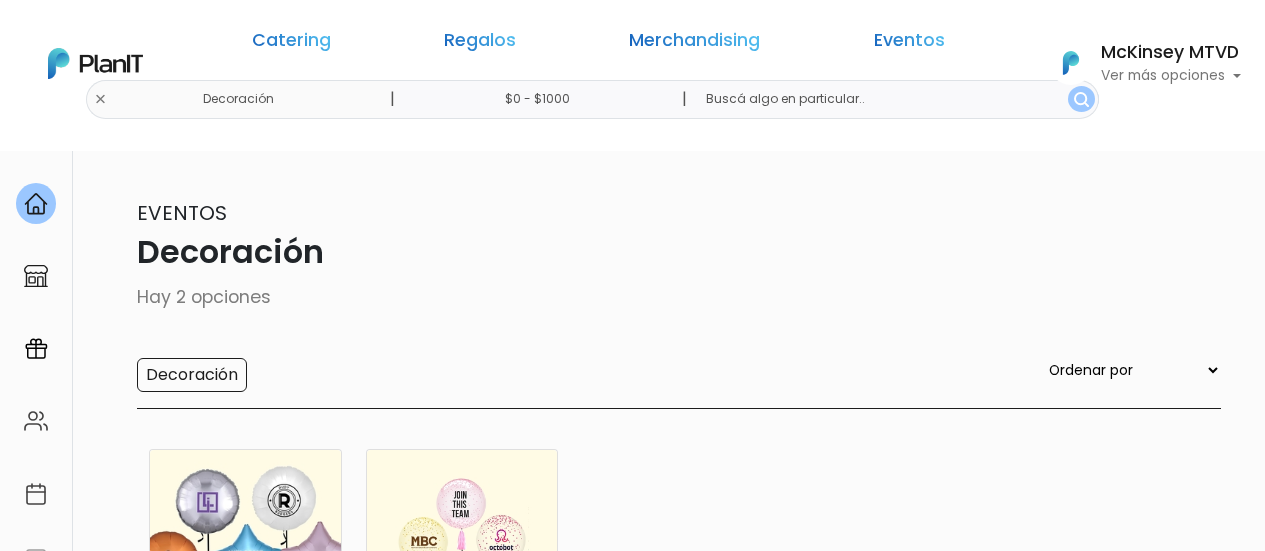 scroll, scrollTop: 0, scrollLeft: 0, axis: both 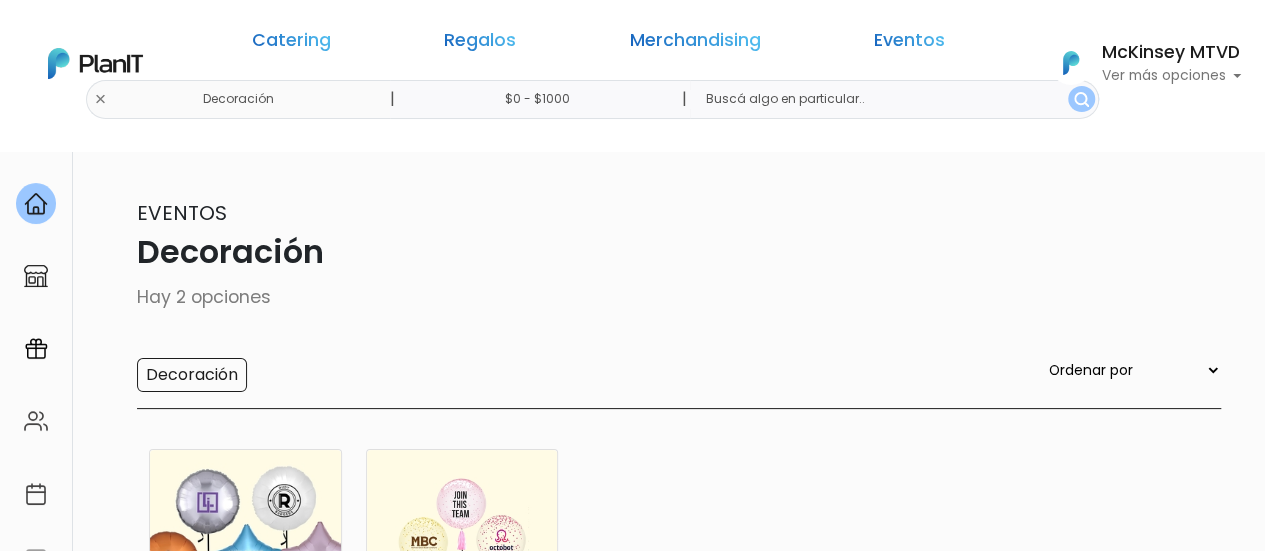 drag, startPoint x: 1273, startPoint y: 100, endPoint x: 1271, endPoint y: 34, distance: 66.0303 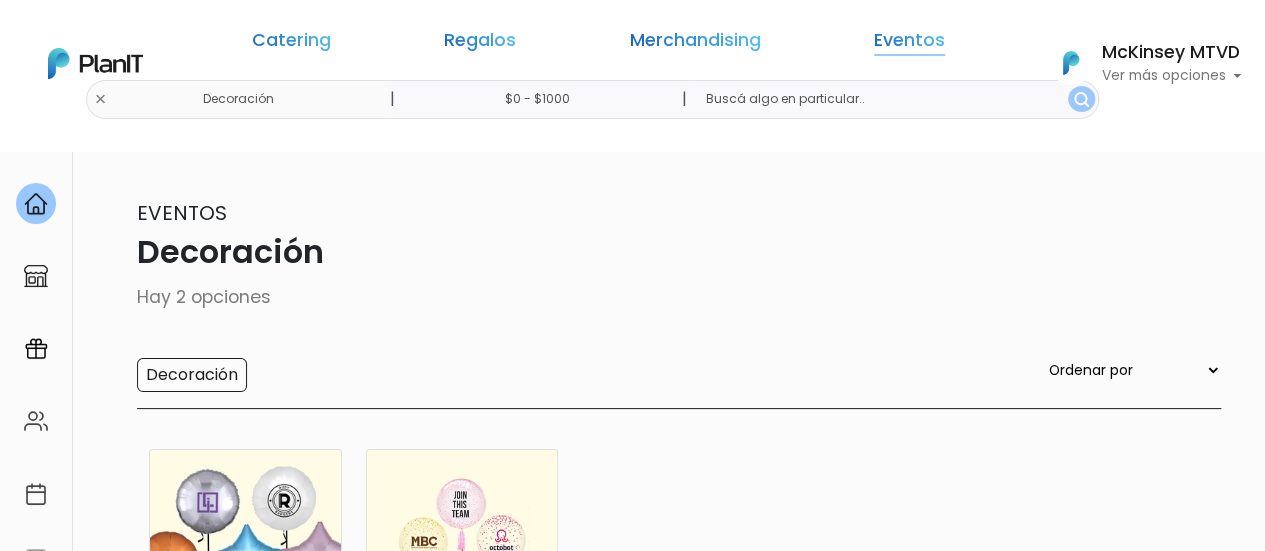 click on "Eventos" at bounding box center (909, 44) 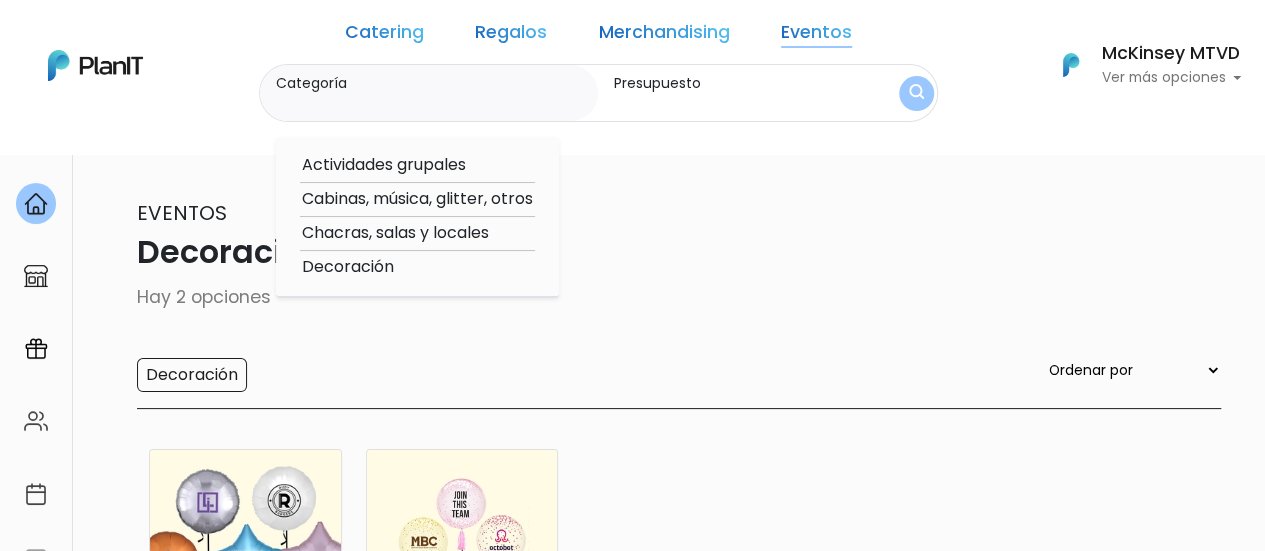 click on "Actividades grupales" at bounding box center (417, 165) 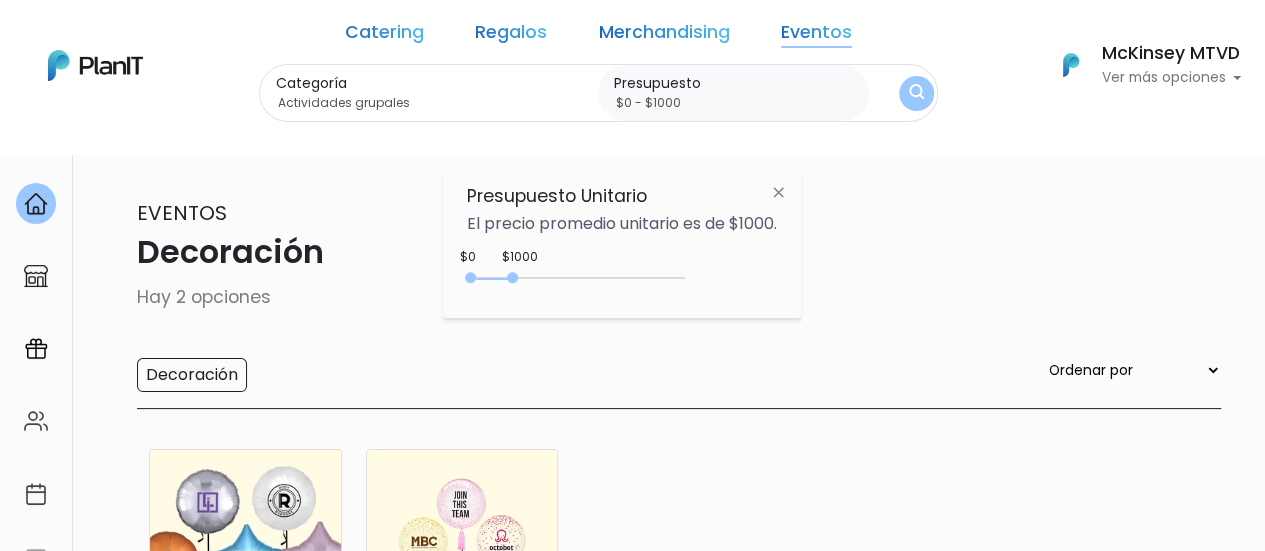 click on "El precio promedio unitario es de $1000." at bounding box center [622, 224] 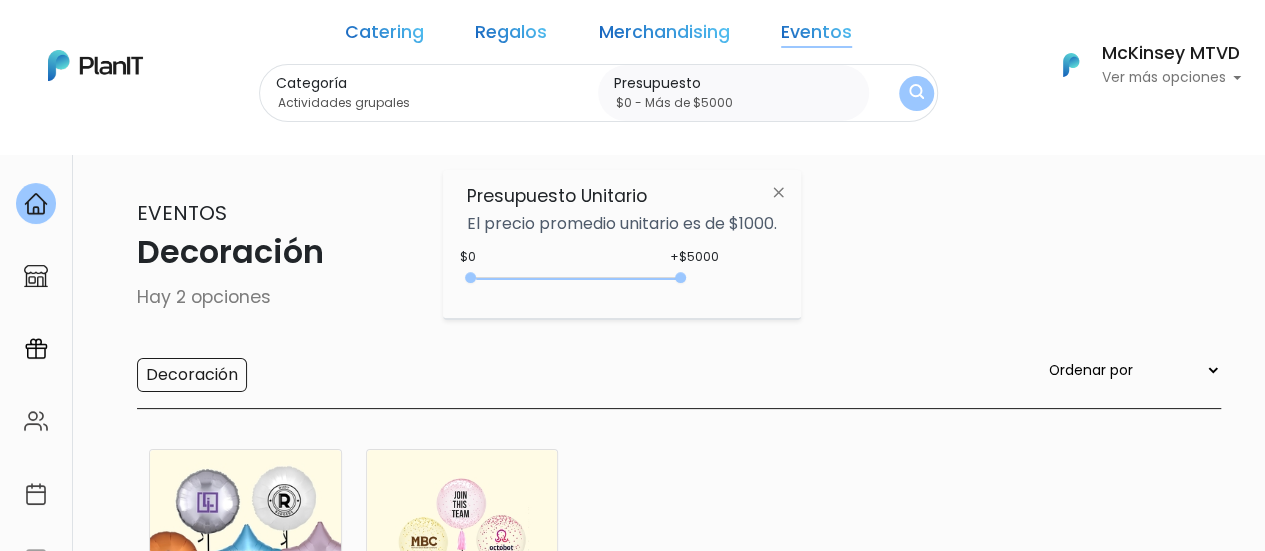 type on "$0 - Más de $5000" 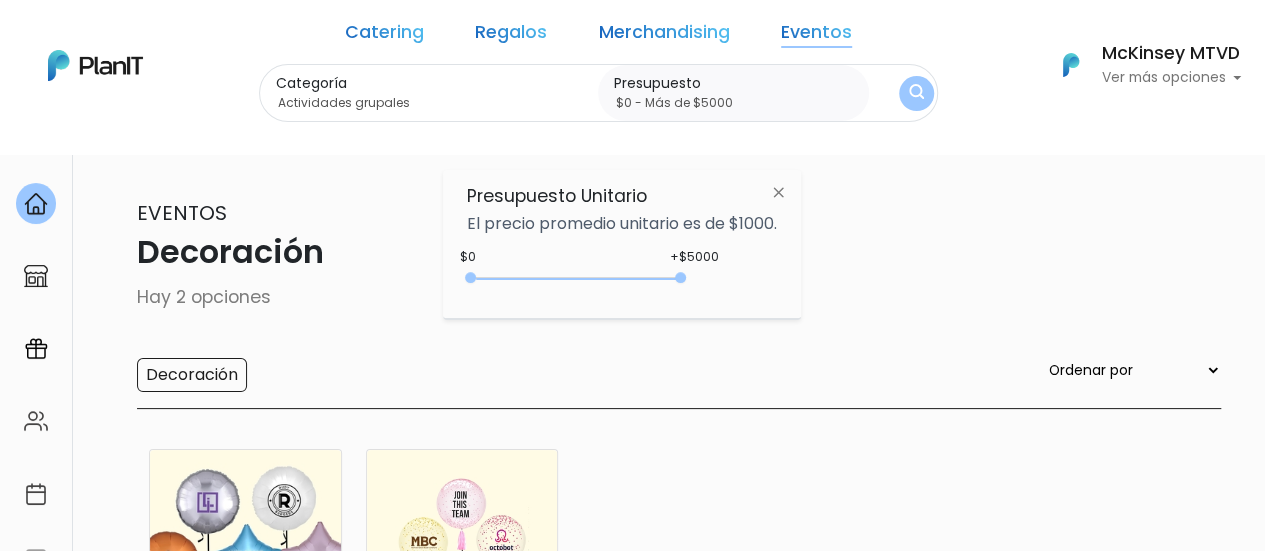 click at bounding box center [916, 94] 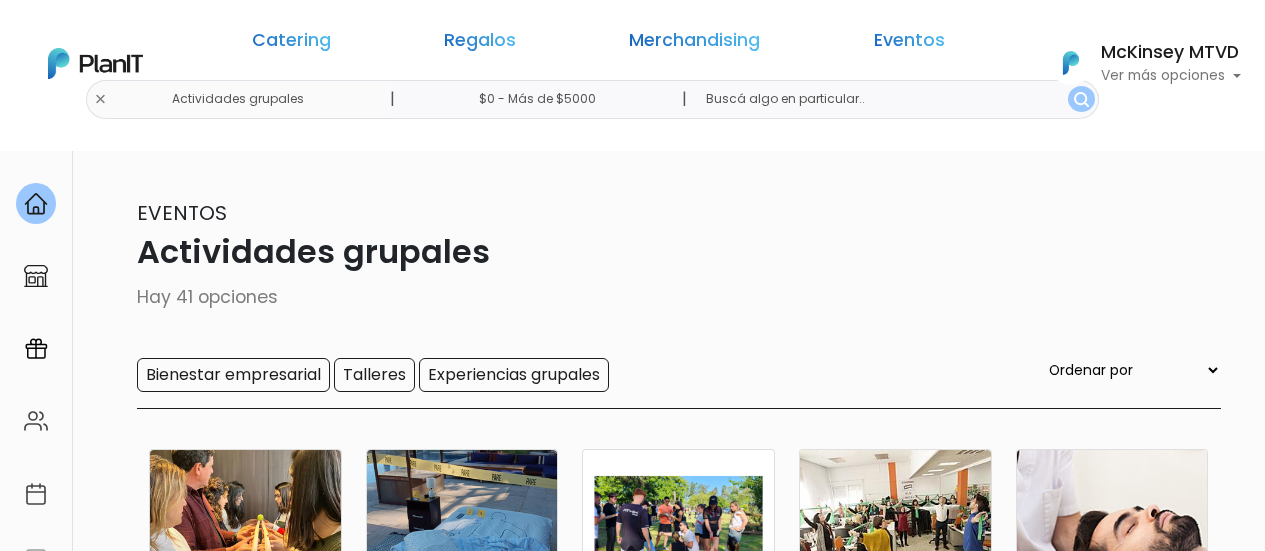 scroll, scrollTop: 0, scrollLeft: 0, axis: both 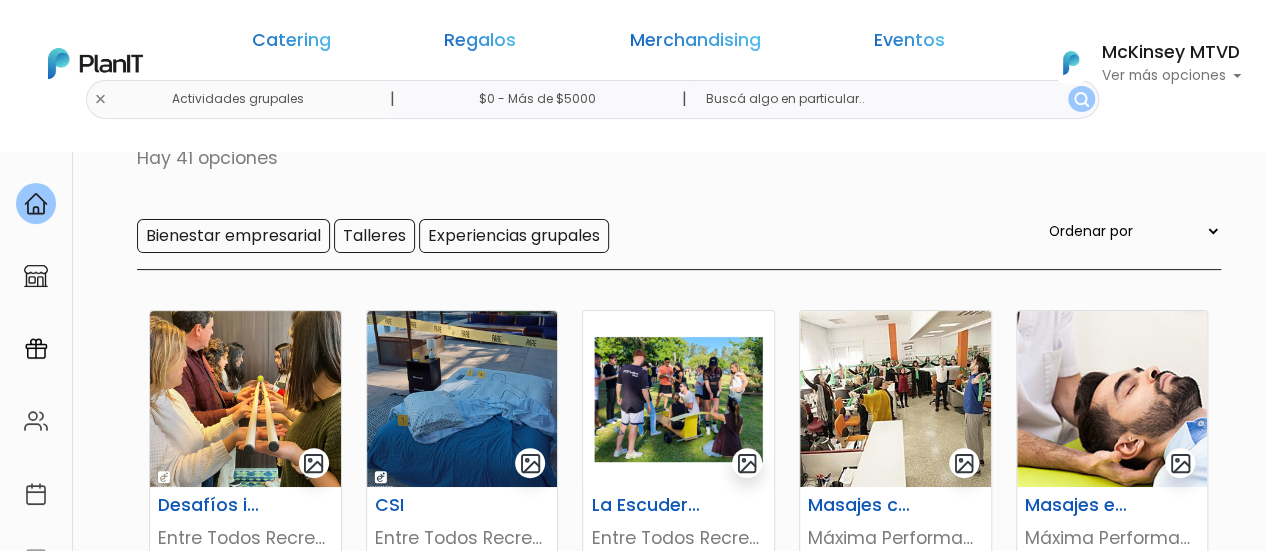 drag, startPoint x: 1276, startPoint y: 71, endPoint x: 1271, endPoint y: 113, distance: 42.296574 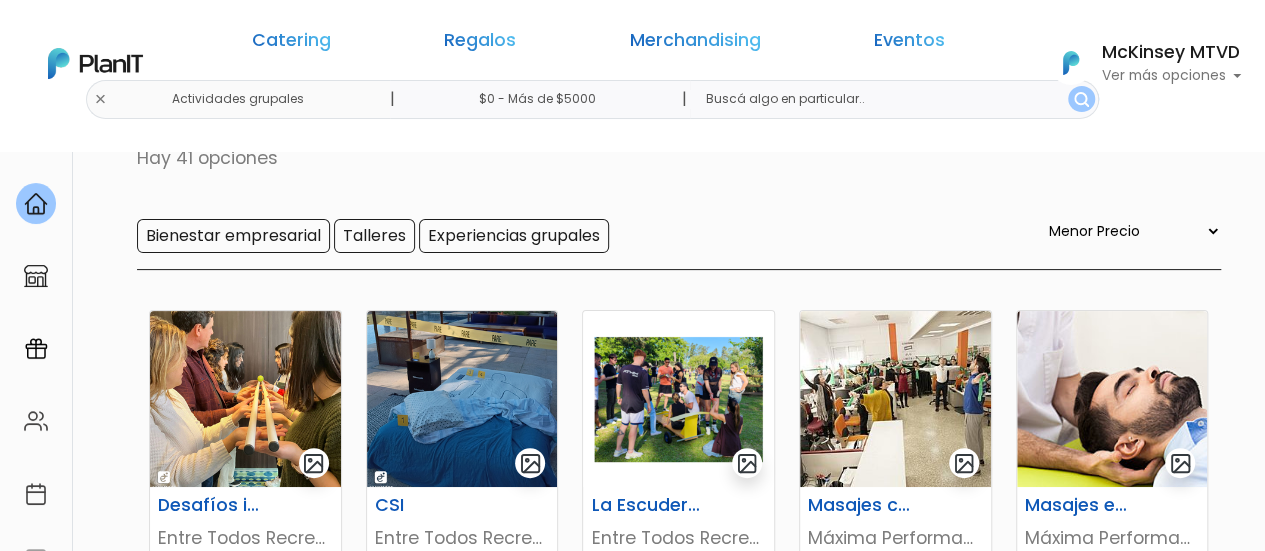 click on "Ordenar por Menor Precio
Mayor Precio
Reviews
Últimos ingresos" at bounding box center [1133, 231] 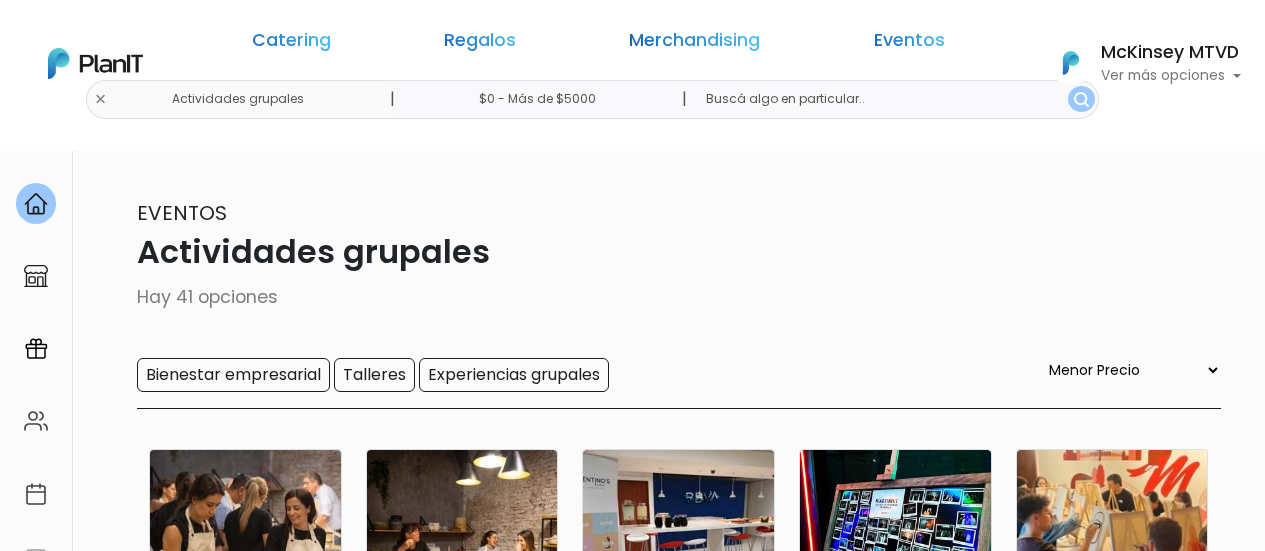 select on "0" 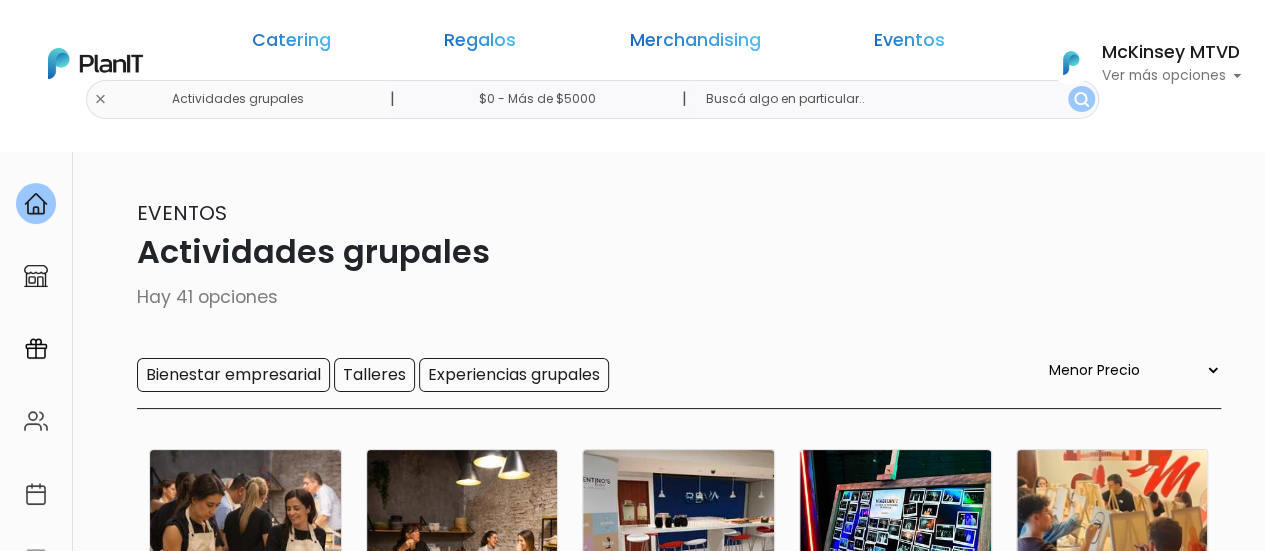 scroll, scrollTop: 0, scrollLeft: 0, axis: both 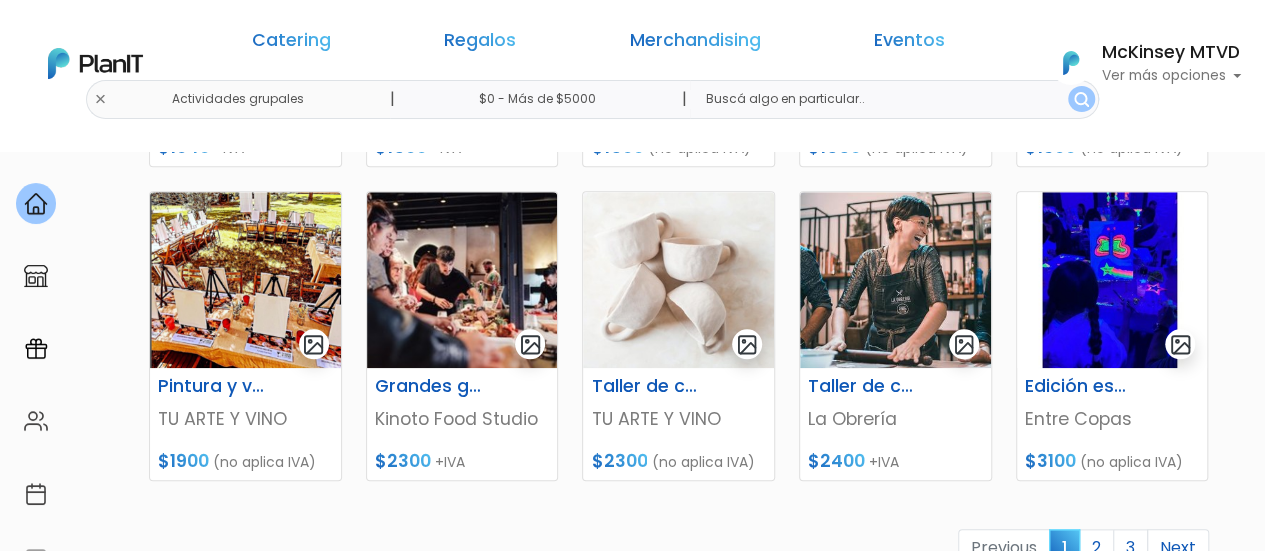 drag, startPoint x: 1279, startPoint y: 98, endPoint x: 1279, endPoint y: 359, distance: 261 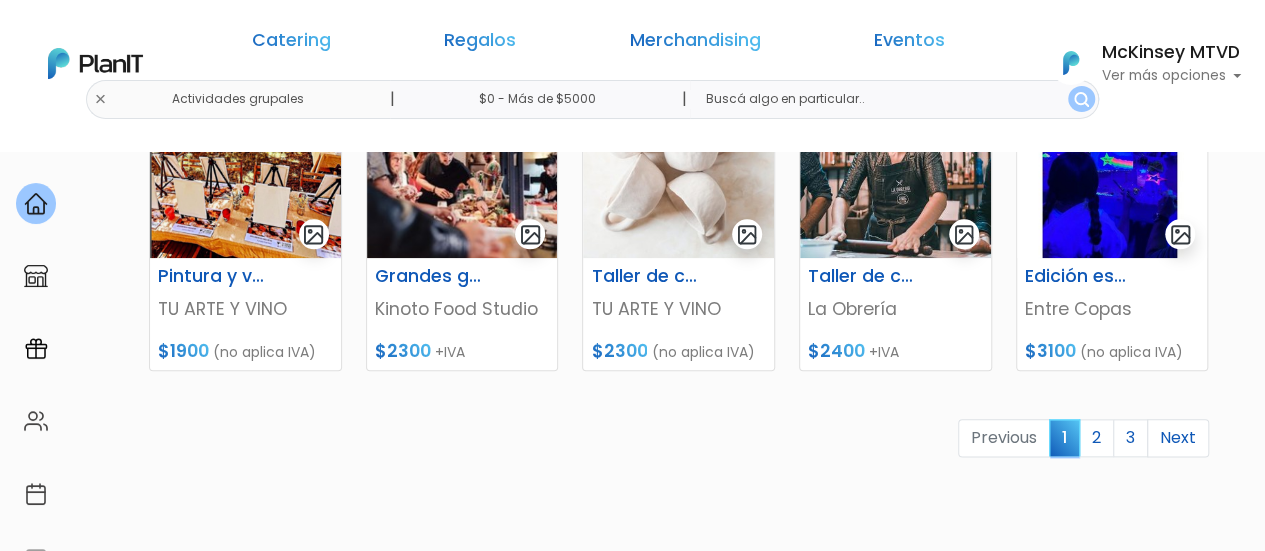 scroll, scrollTop: 1000, scrollLeft: 0, axis: vertical 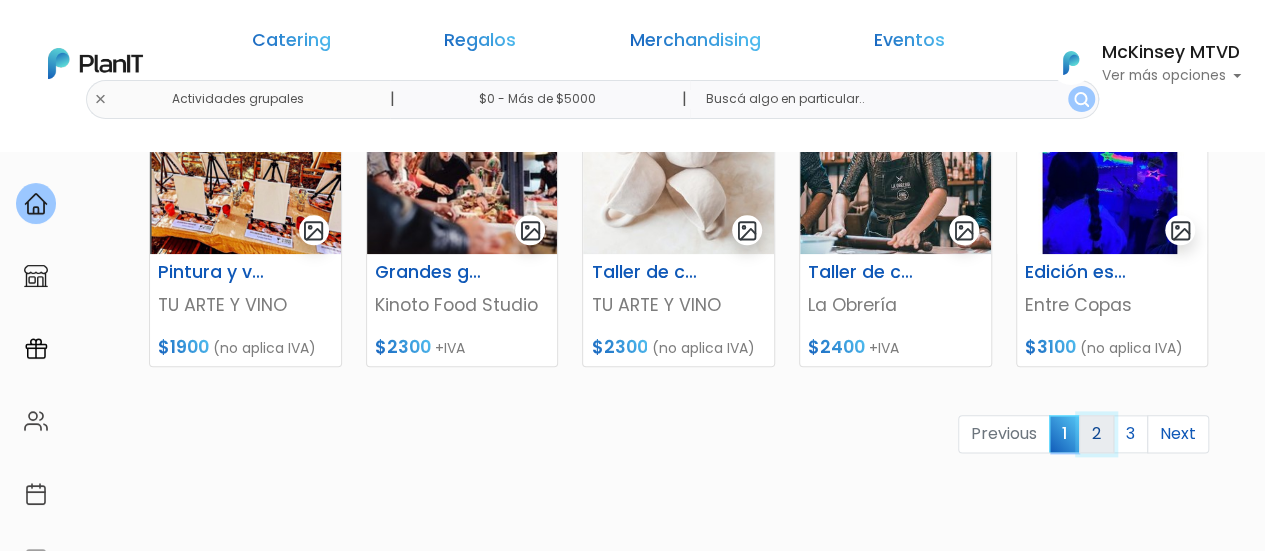 click on "2" at bounding box center [1096, 434] 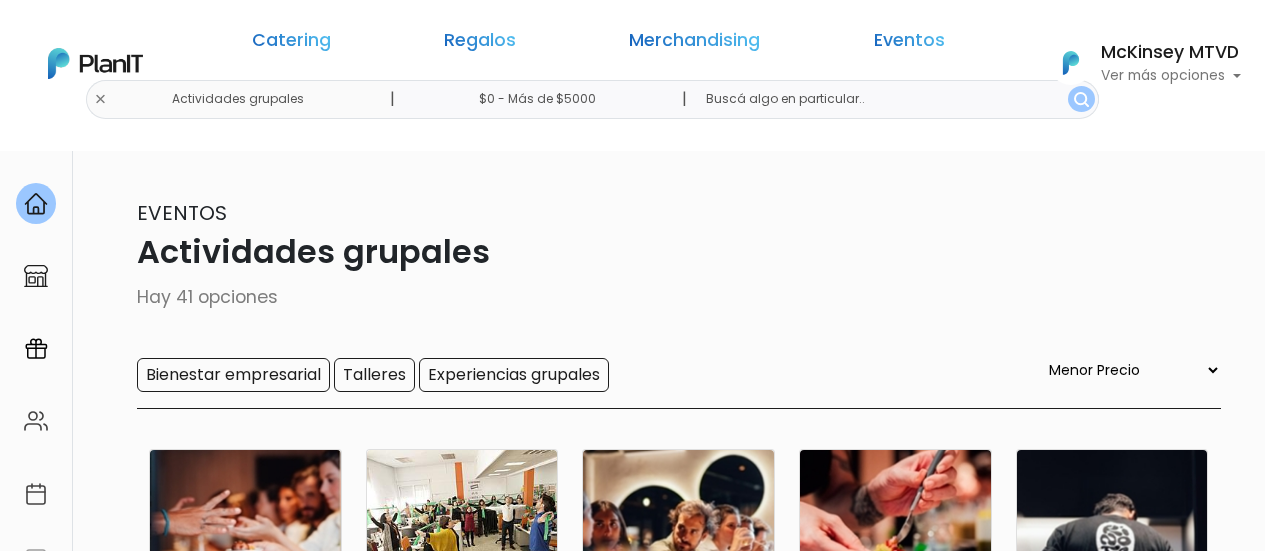 select on "0" 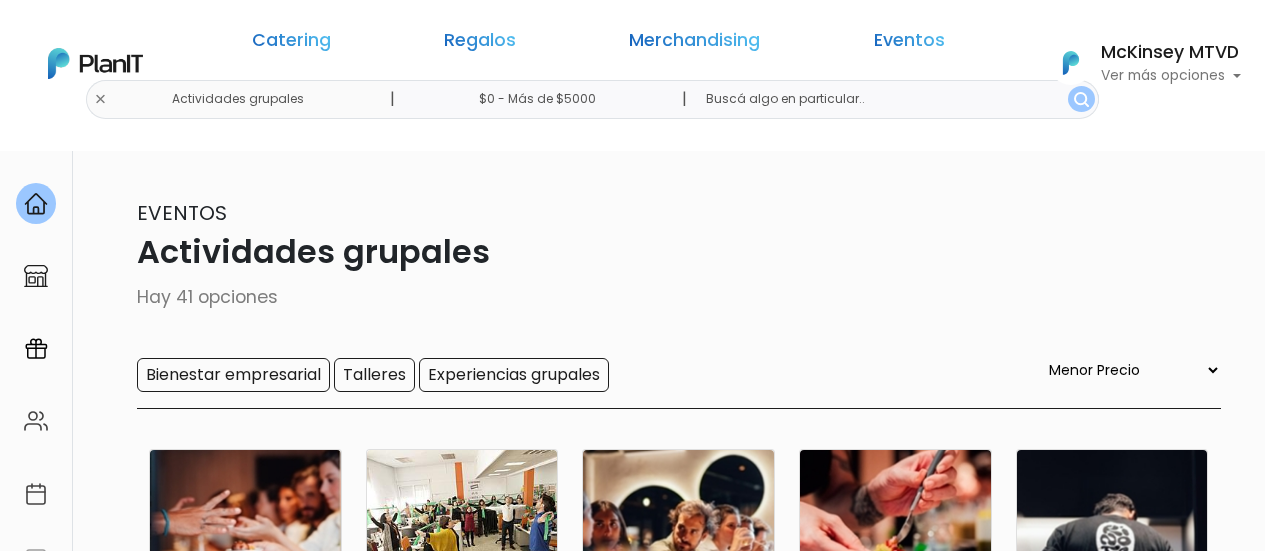 scroll, scrollTop: 0, scrollLeft: 0, axis: both 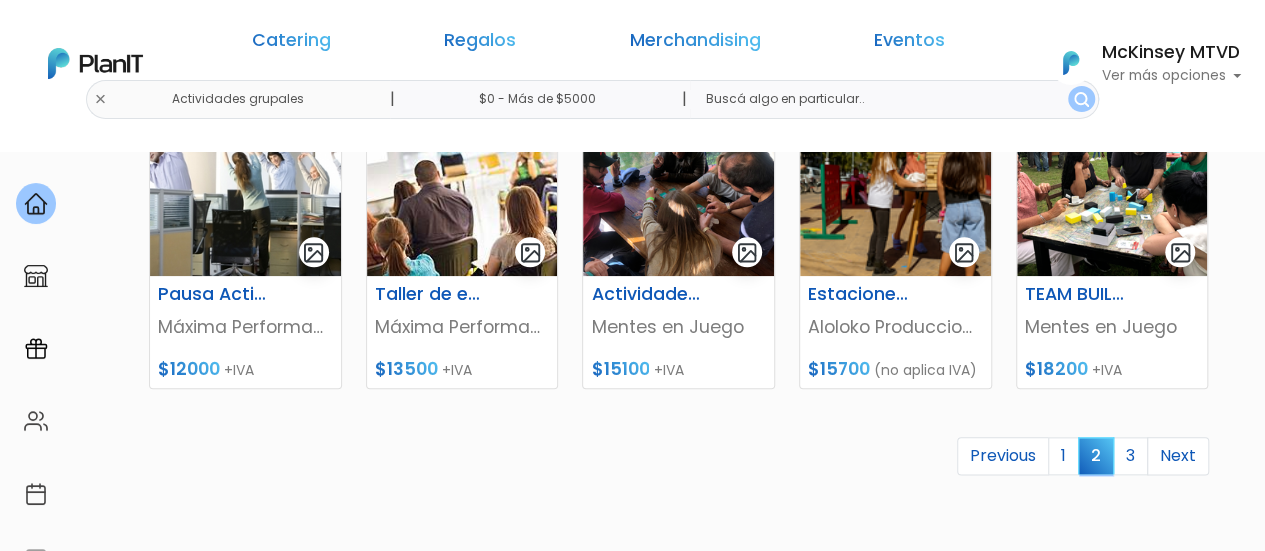 drag, startPoint x: 1266, startPoint y: 153, endPoint x: 1279, endPoint y: 441, distance: 288.29324 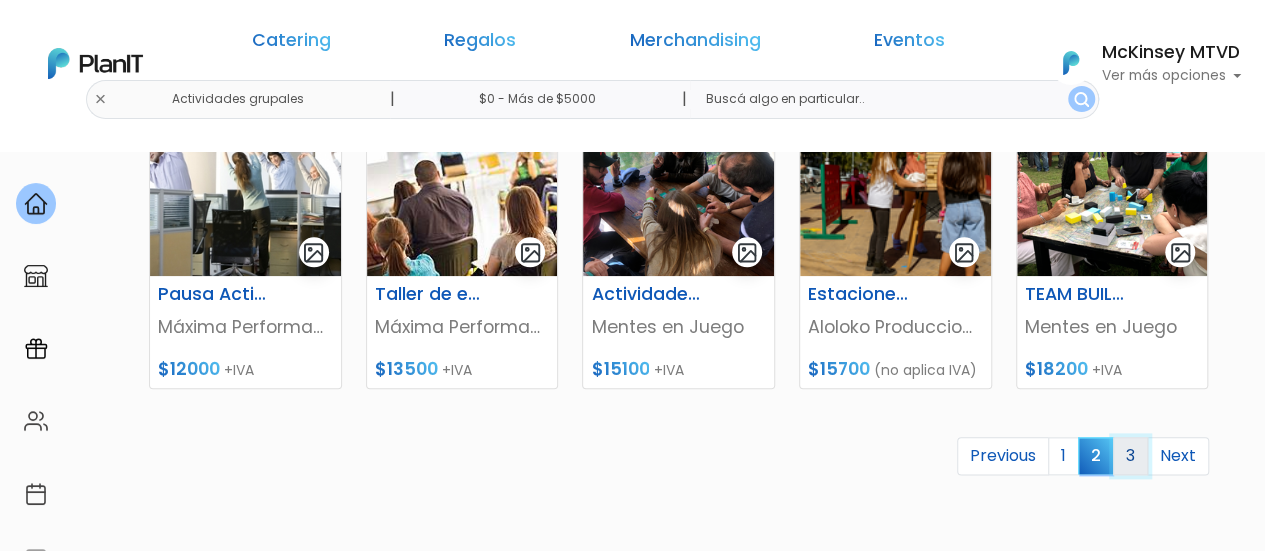 click on "3" at bounding box center (1130, 456) 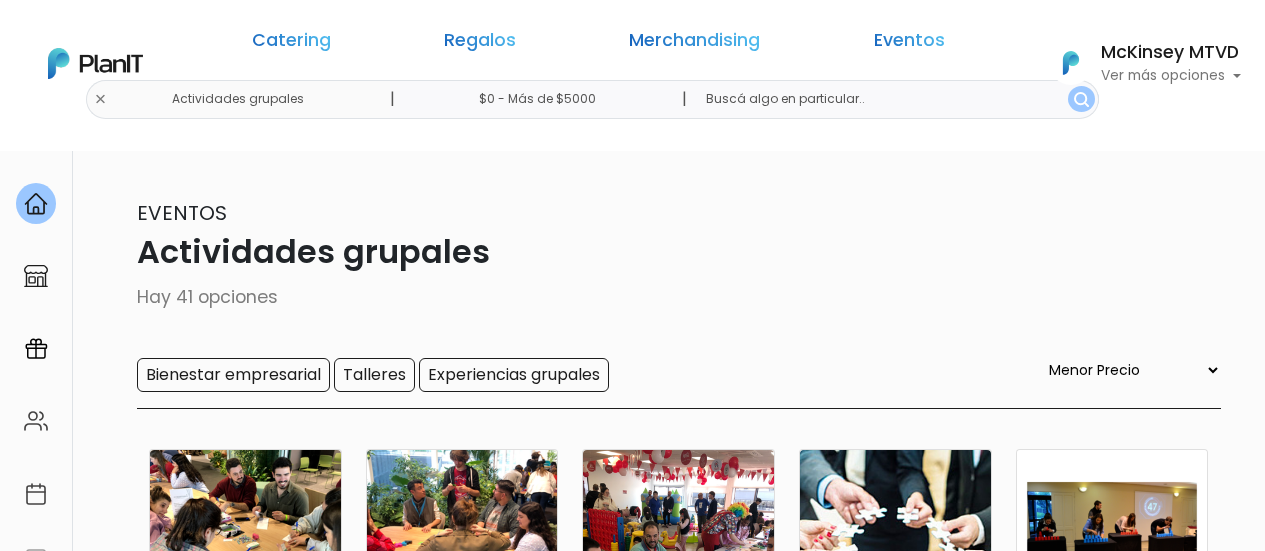 select on "0" 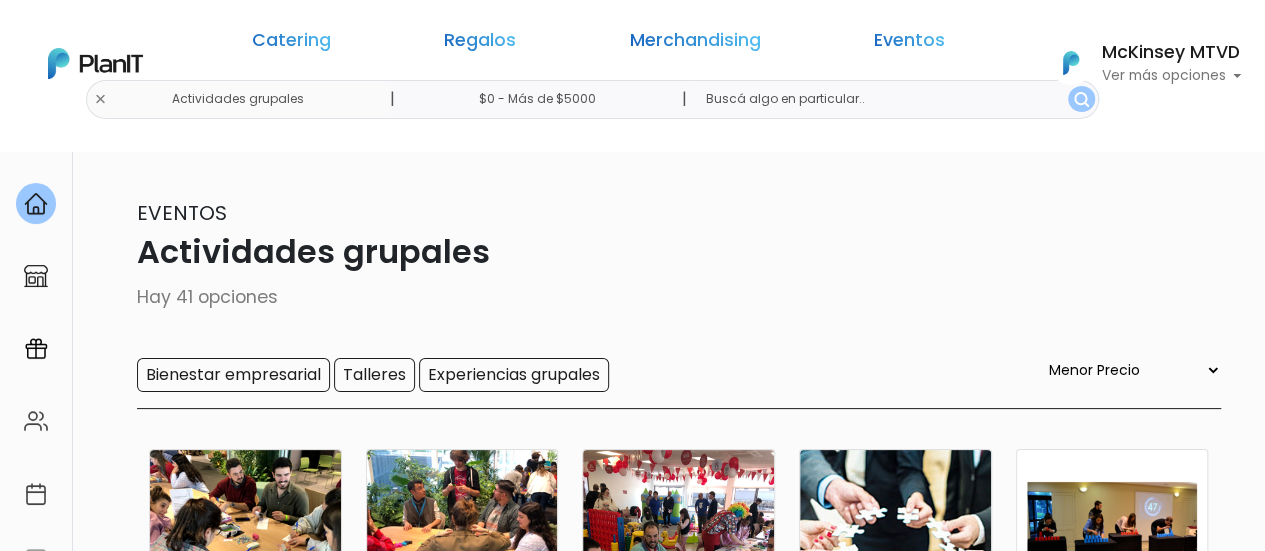 scroll, scrollTop: 0, scrollLeft: 0, axis: both 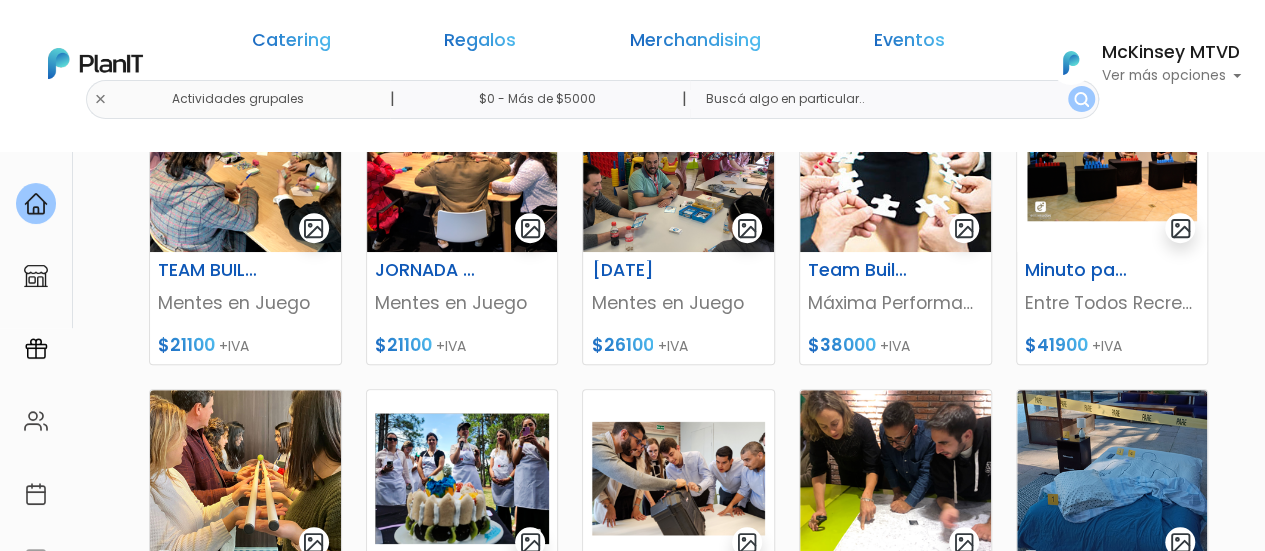 drag, startPoint x: 1274, startPoint y: 143, endPoint x: 1279, endPoint y: 255, distance: 112.11155 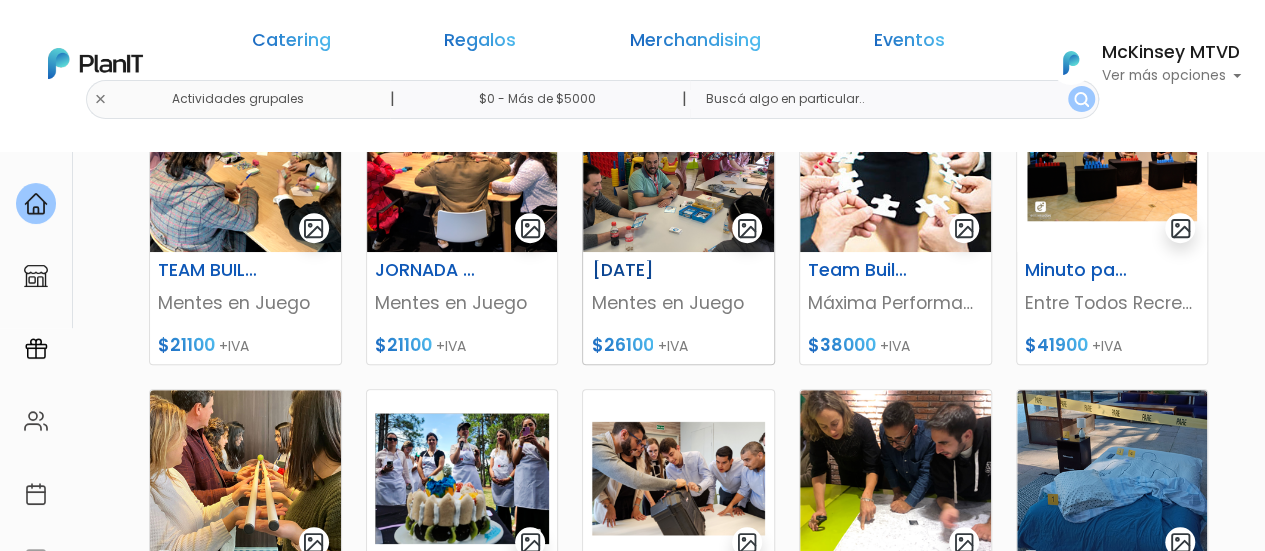 click at bounding box center [678, 164] 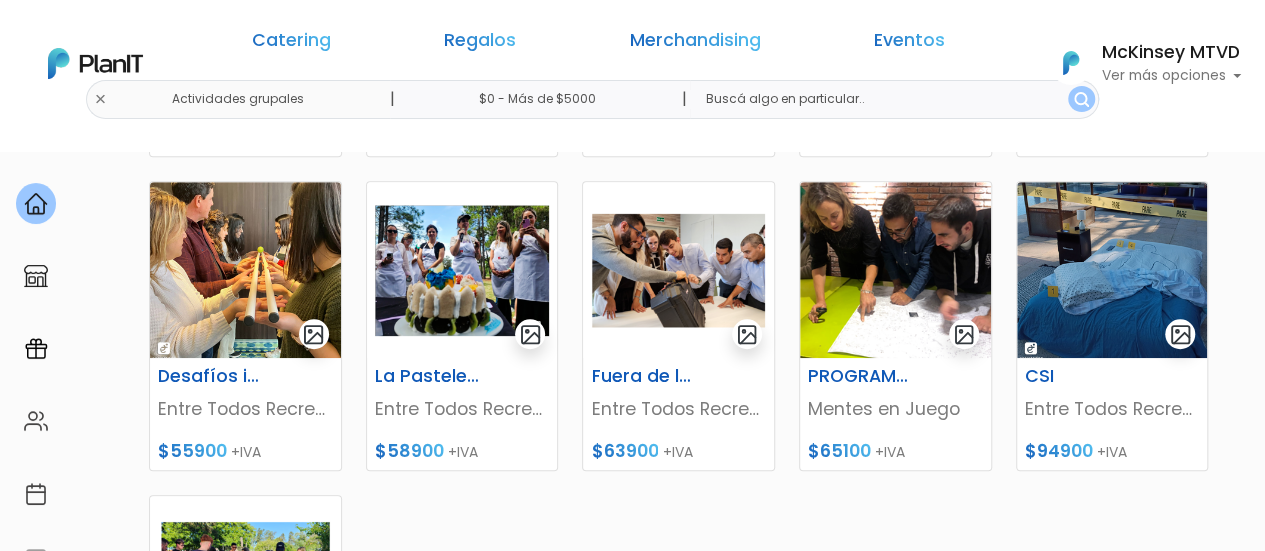 scroll, scrollTop: 584, scrollLeft: 0, axis: vertical 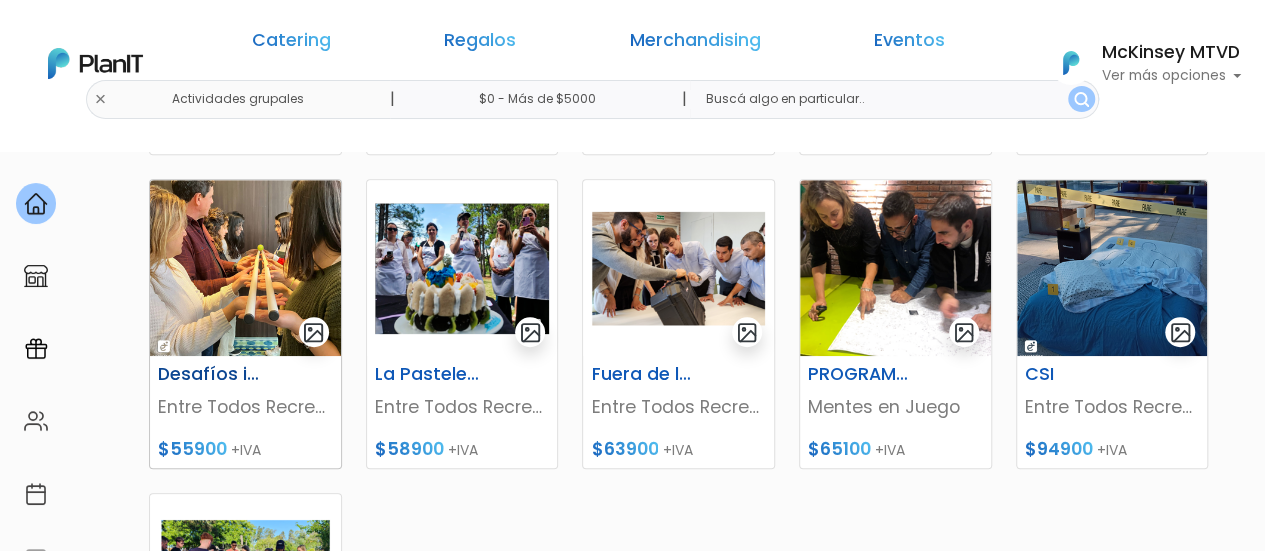 click at bounding box center (245, 268) 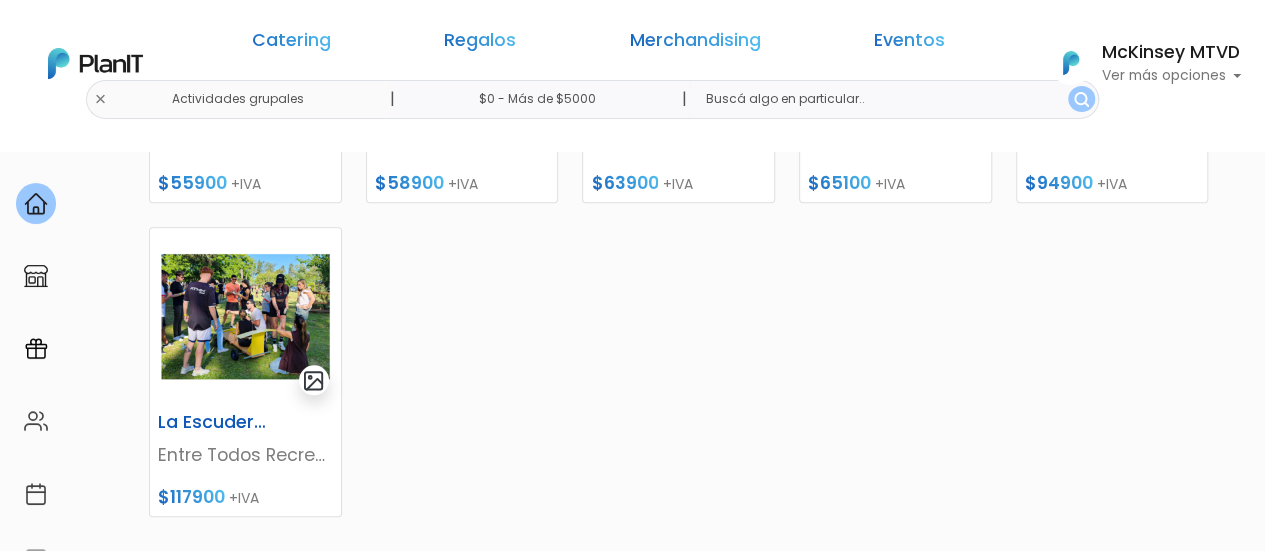 scroll, scrollTop: 854, scrollLeft: 0, axis: vertical 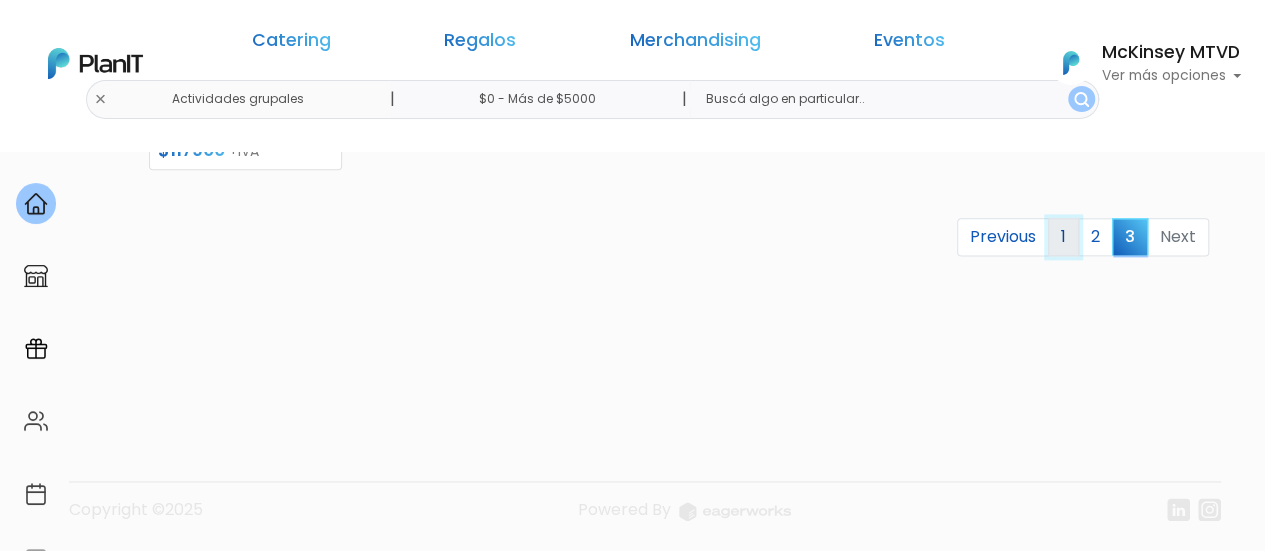click on "1" at bounding box center (1063, 237) 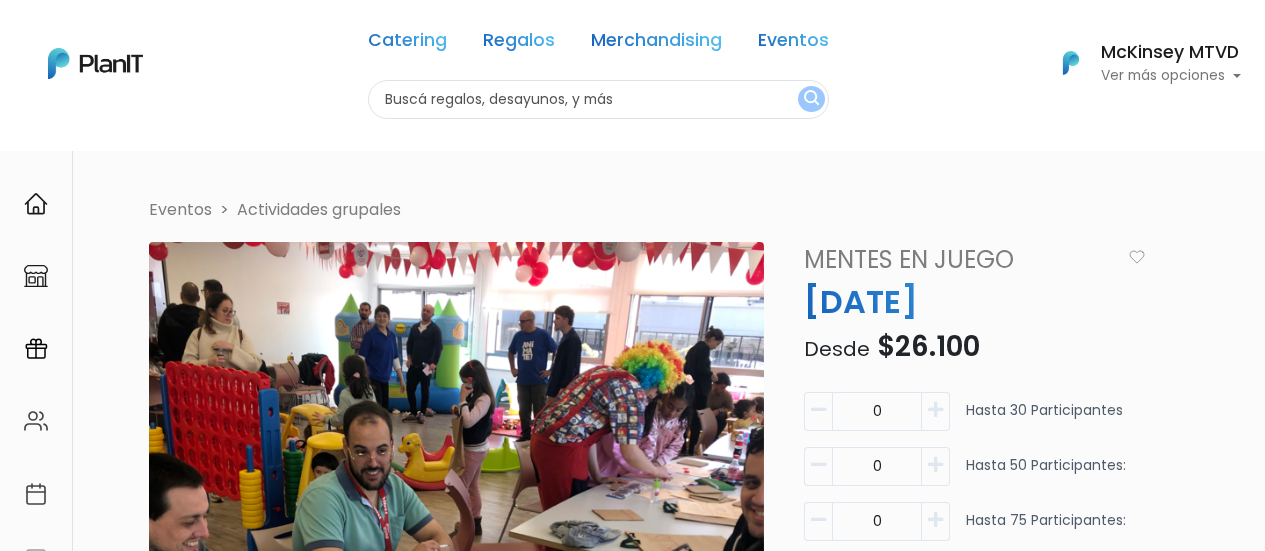 scroll, scrollTop: 0, scrollLeft: 0, axis: both 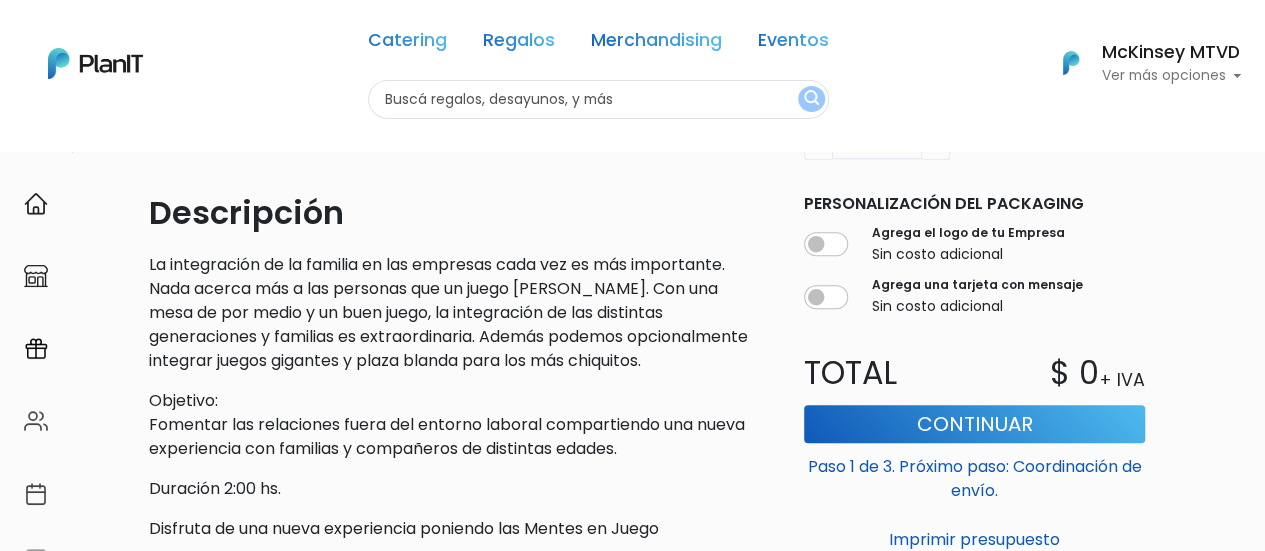 drag, startPoint x: 1274, startPoint y: 132, endPoint x: 1279, endPoint y: 347, distance: 215.05814 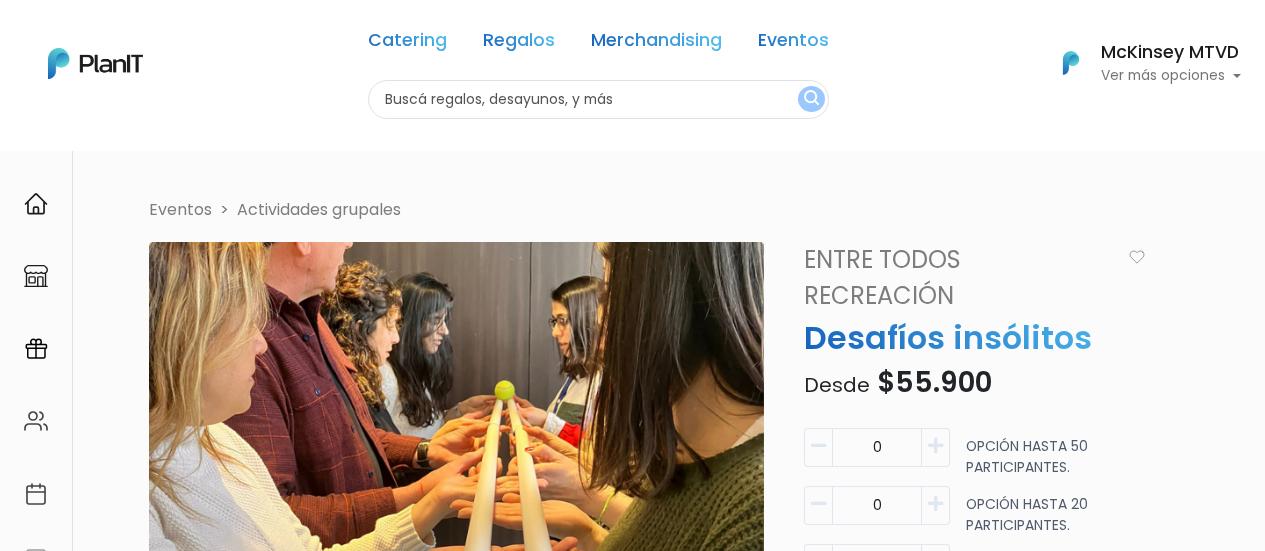 scroll, scrollTop: 0, scrollLeft: 0, axis: both 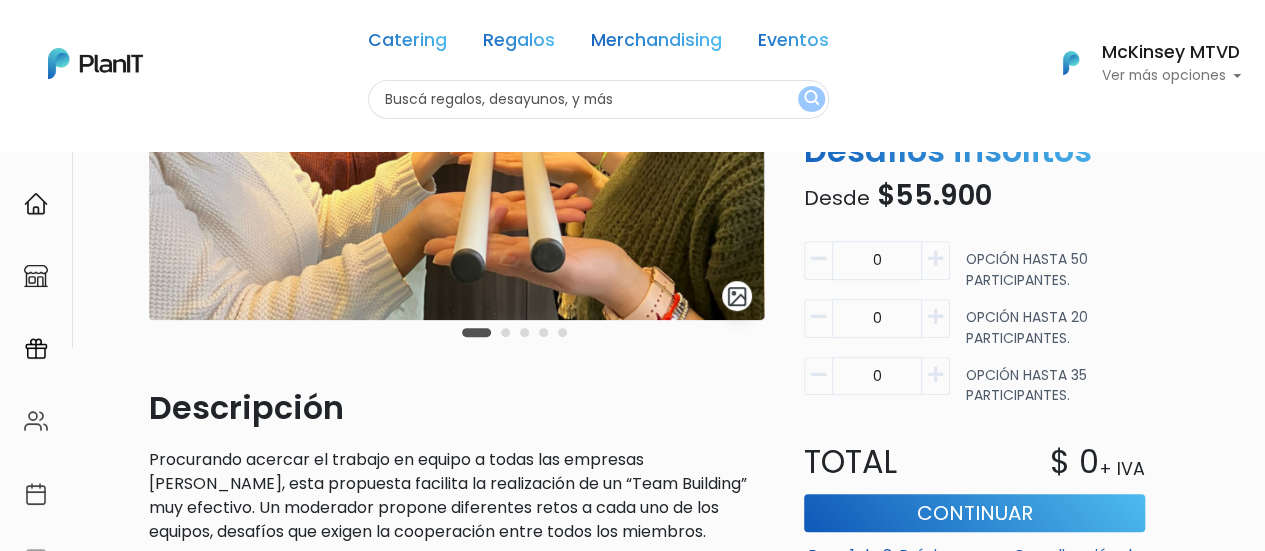 drag, startPoint x: 1276, startPoint y: 108, endPoint x: 1279, endPoint y: 239, distance: 131.03435 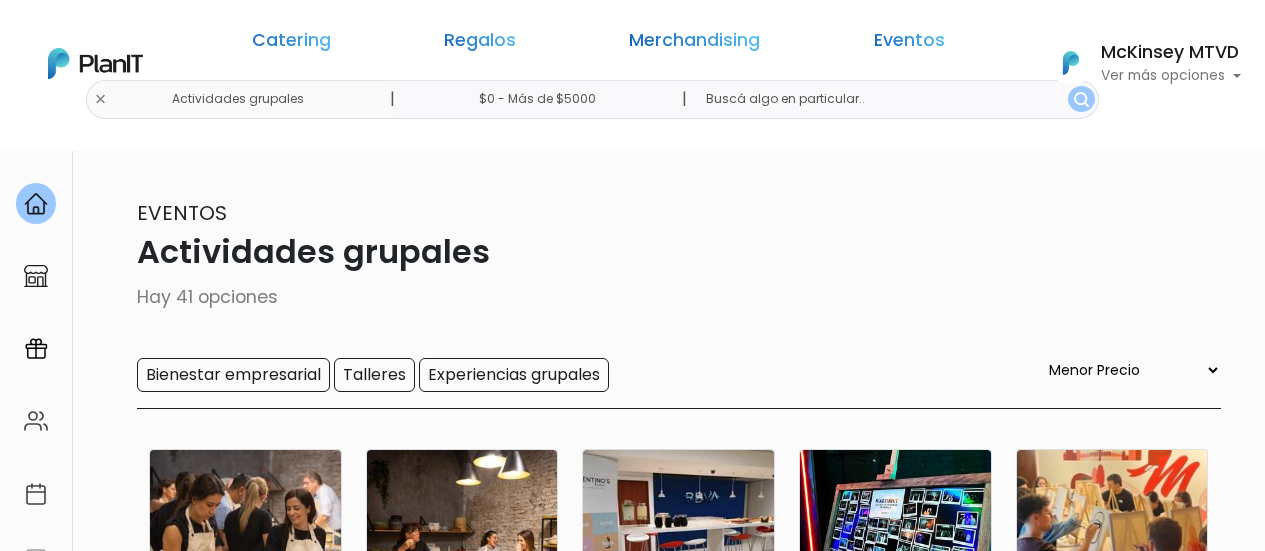 select on "0" 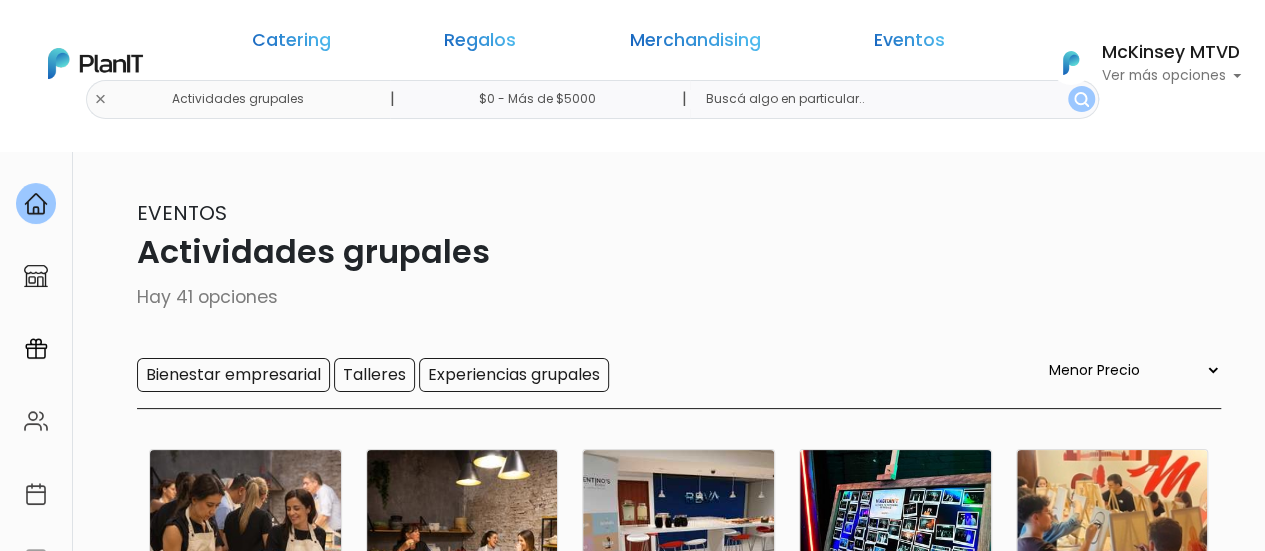 scroll, scrollTop: 0, scrollLeft: 0, axis: both 